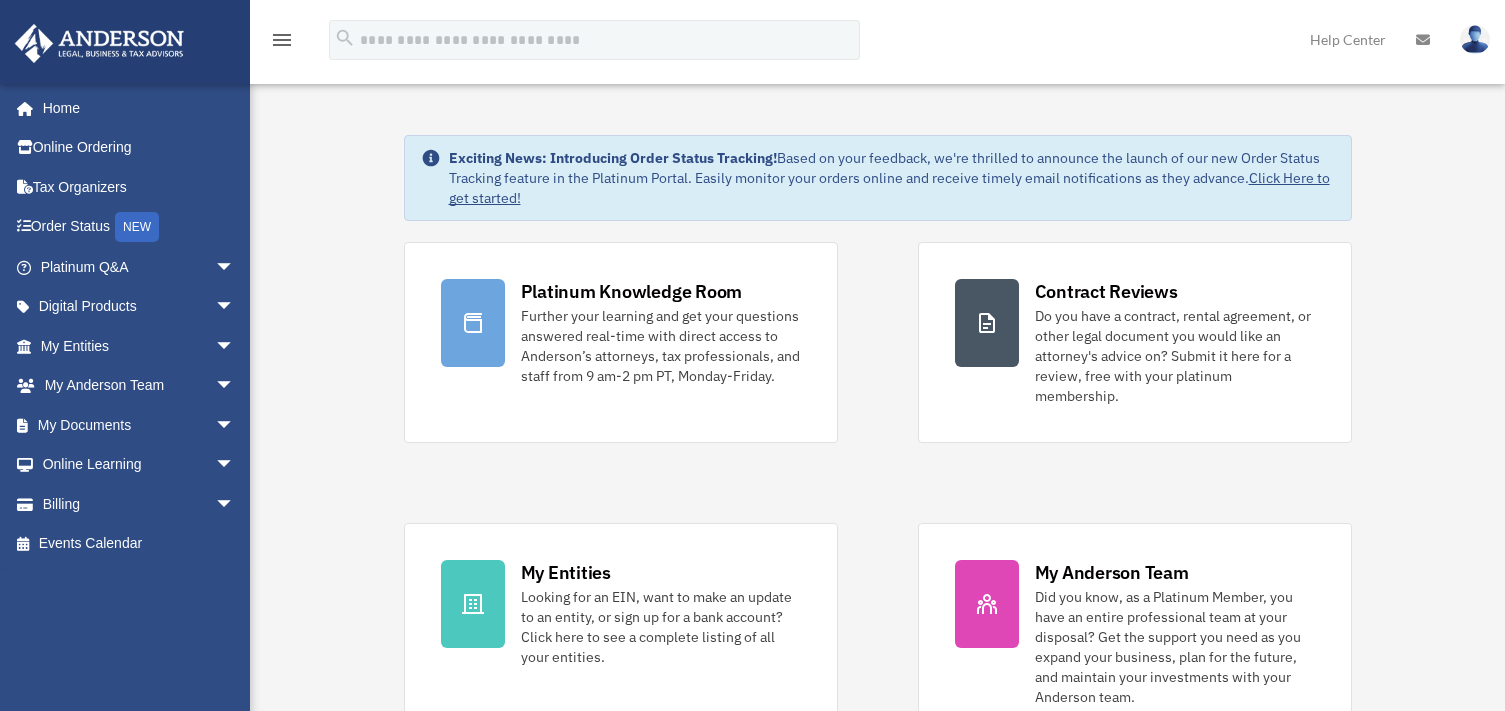 scroll, scrollTop: 0, scrollLeft: 0, axis: both 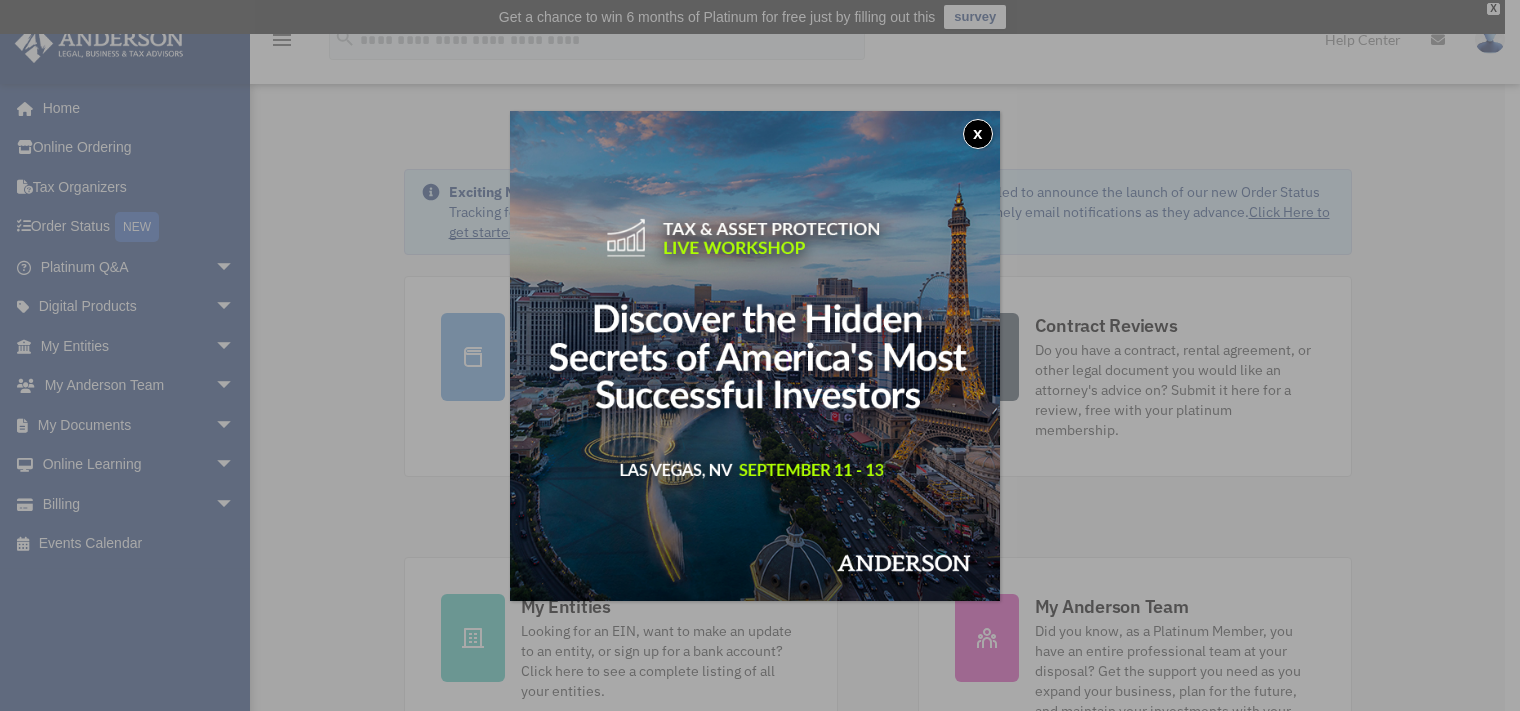 click on "x" at bounding box center [978, 134] 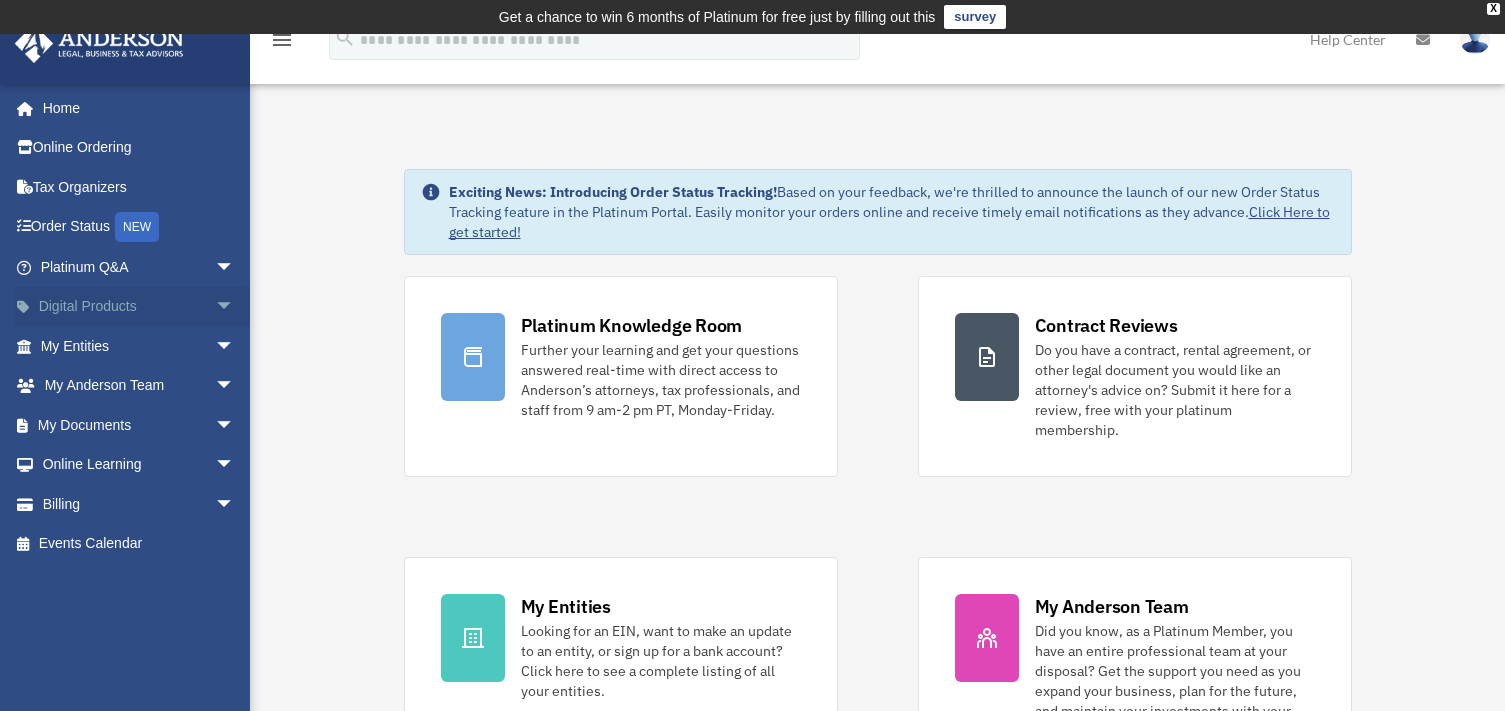click on "arrow_drop_down" at bounding box center [235, 307] 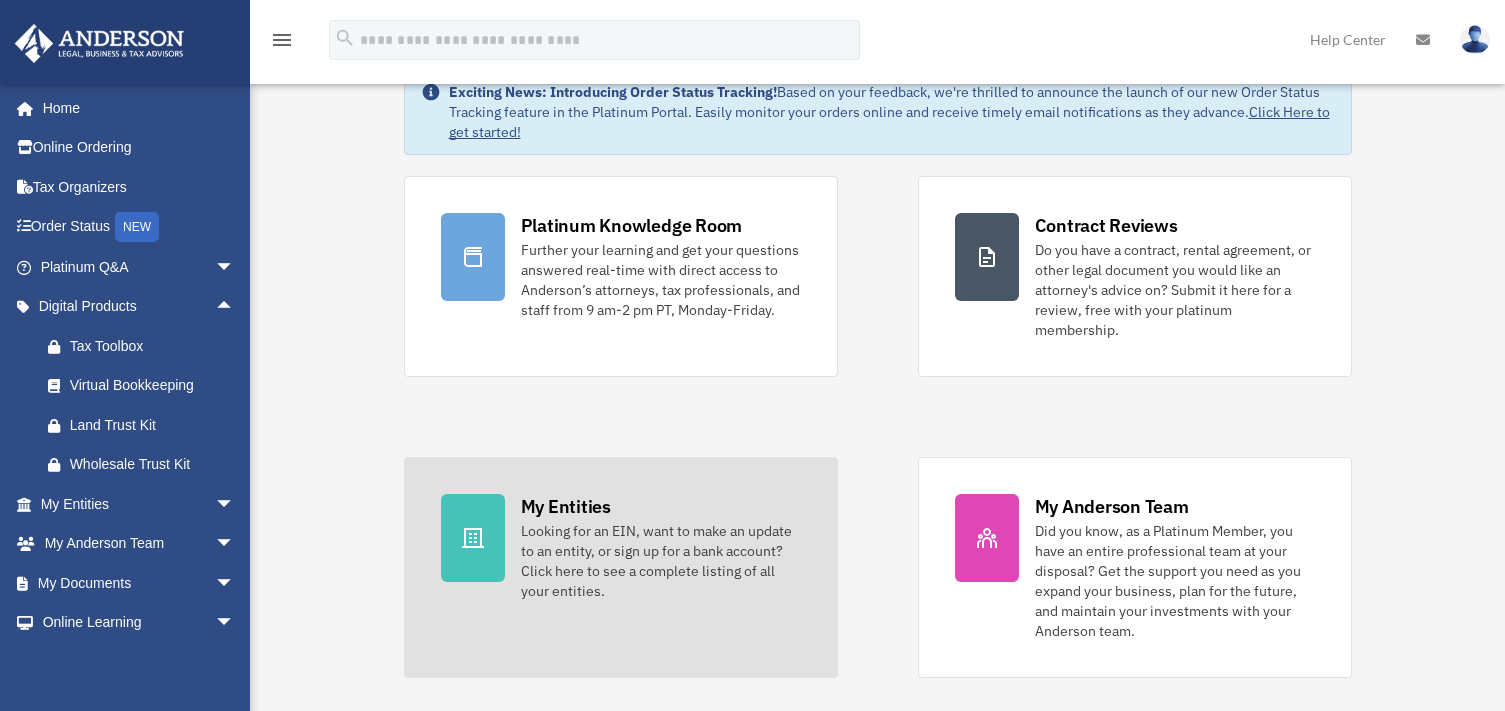 scroll, scrollTop: 0, scrollLeft: 0, axis: both 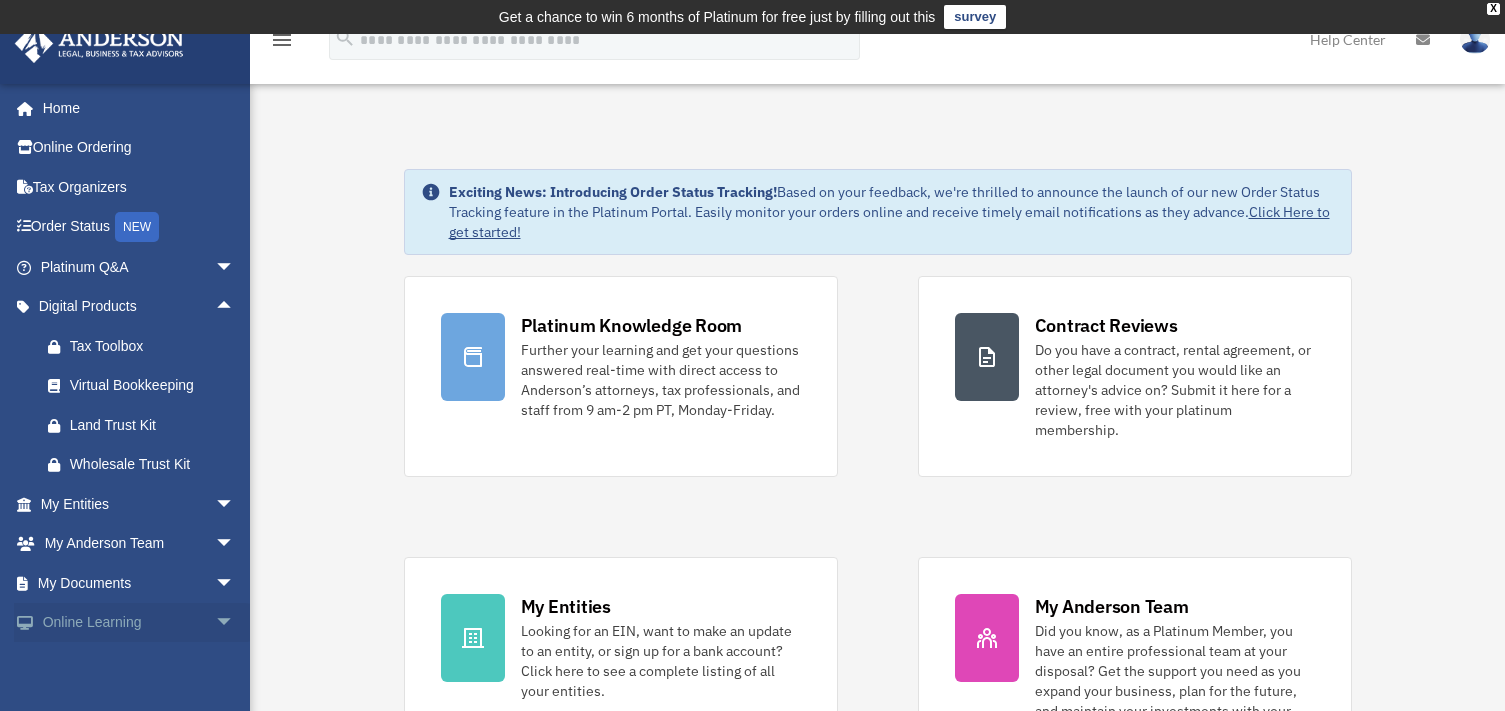 click on "arrow_drop_down" at bounding box center (235, 623) 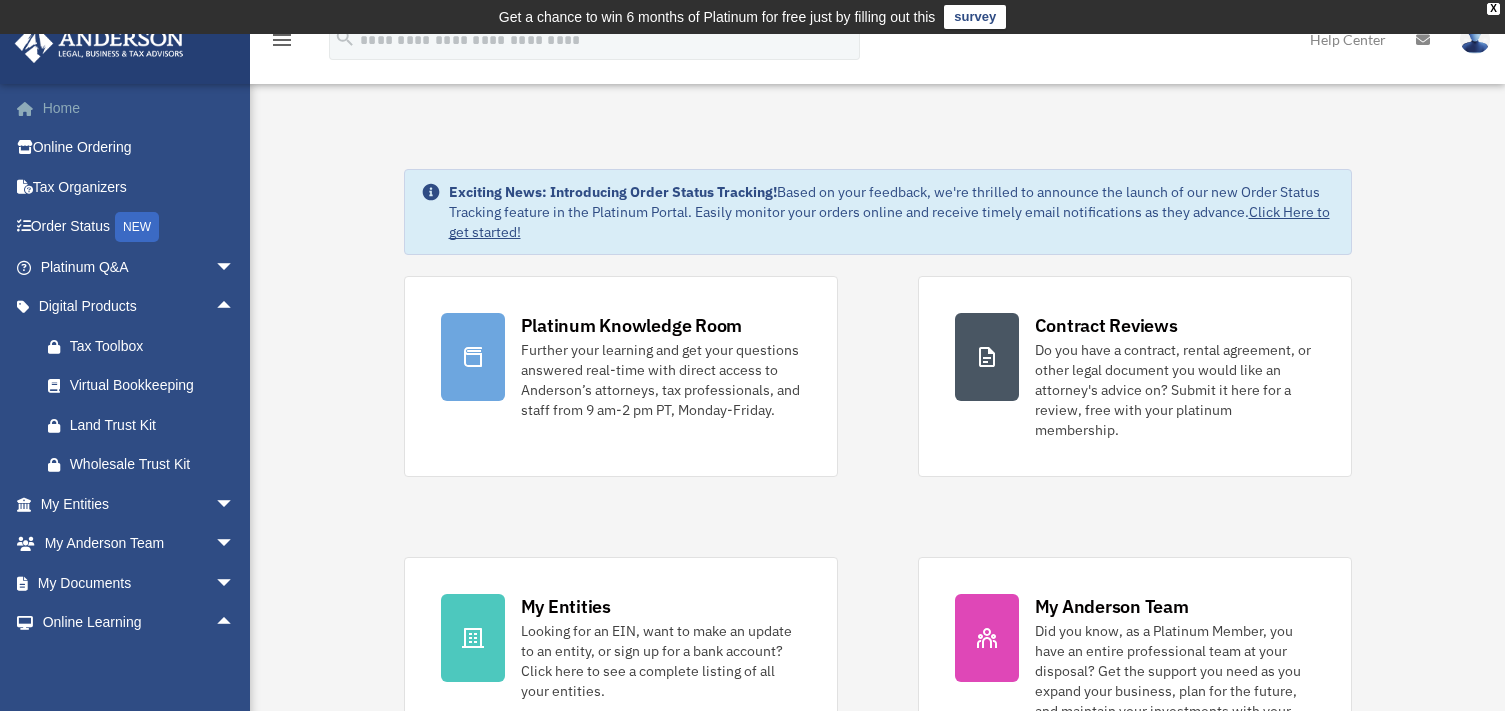 click on "Home" at bounding box center (139, 108) 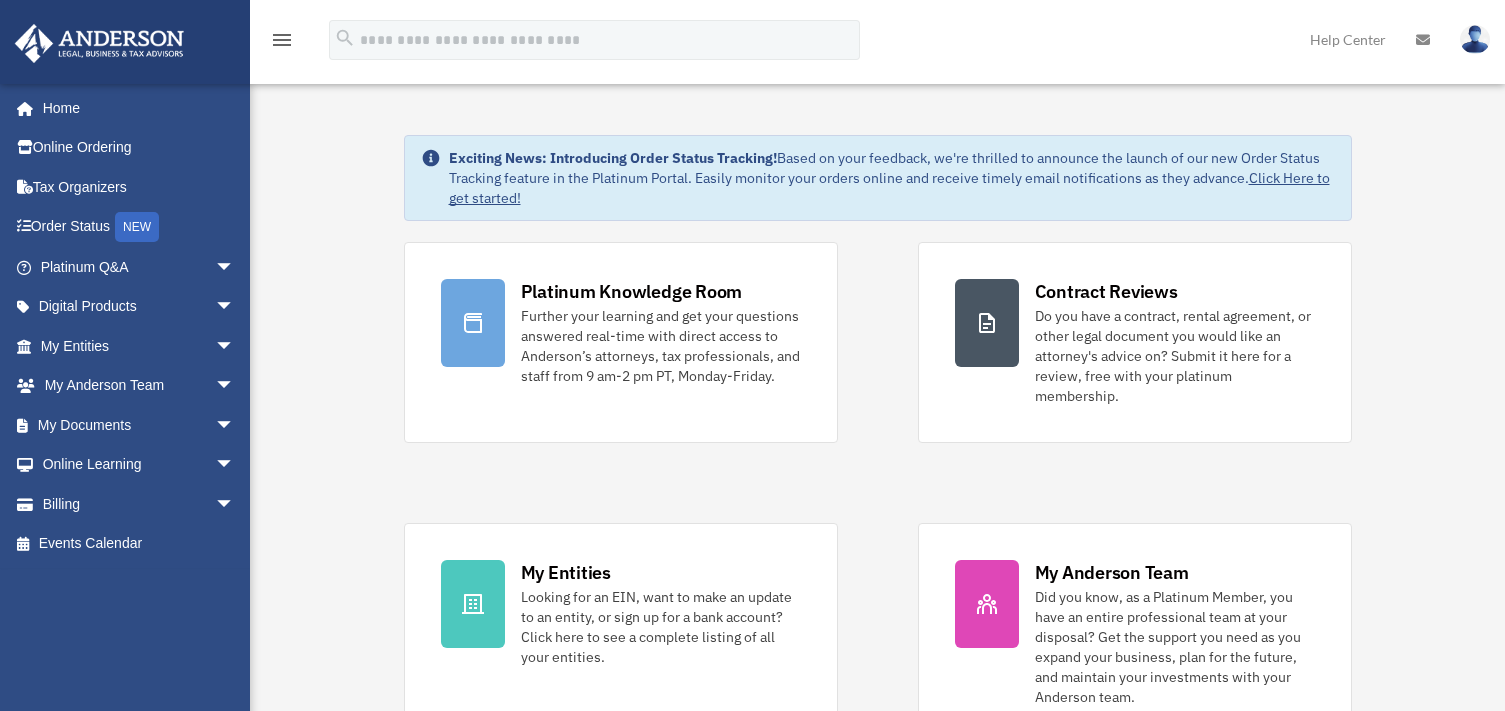 scroll, scrollTop: 0, scrollLeft: 0, axis: both 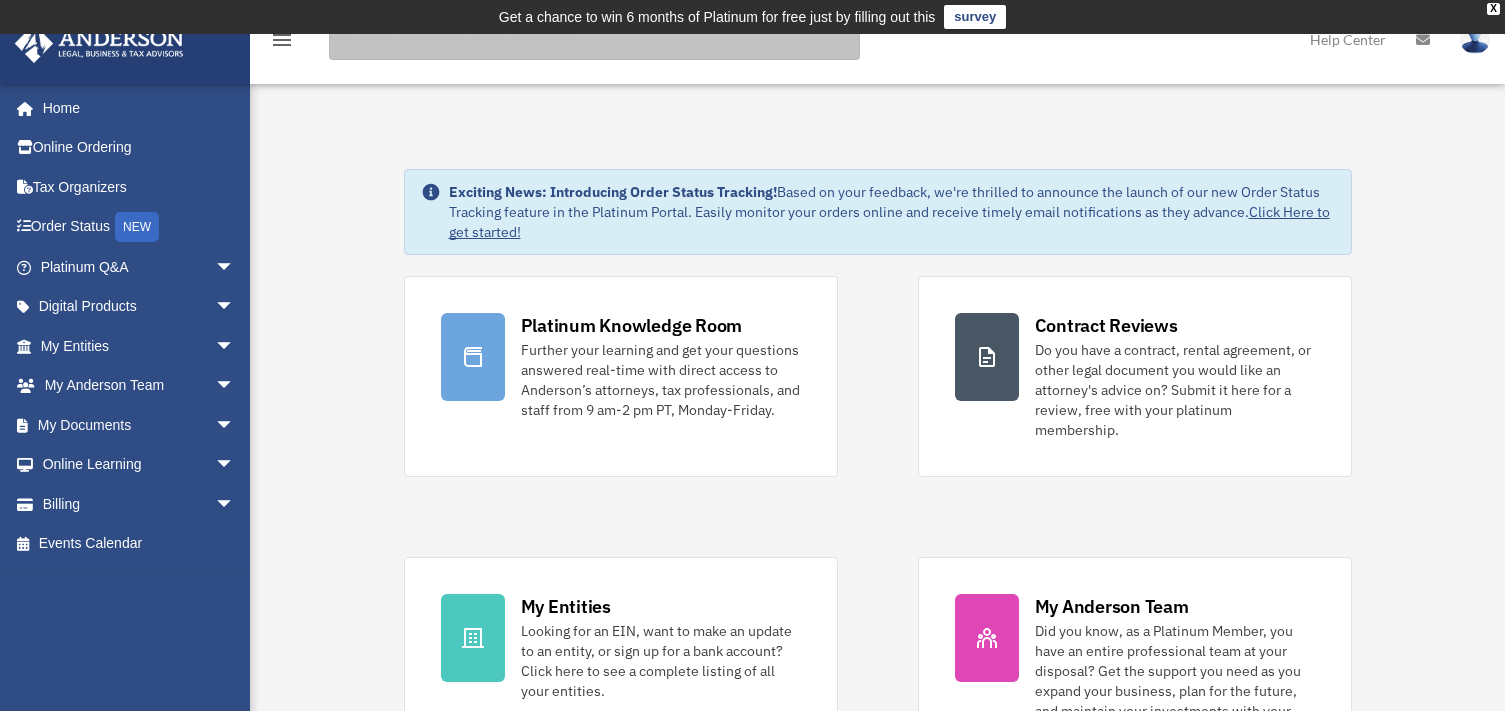 click at bounding box center (594, 40) 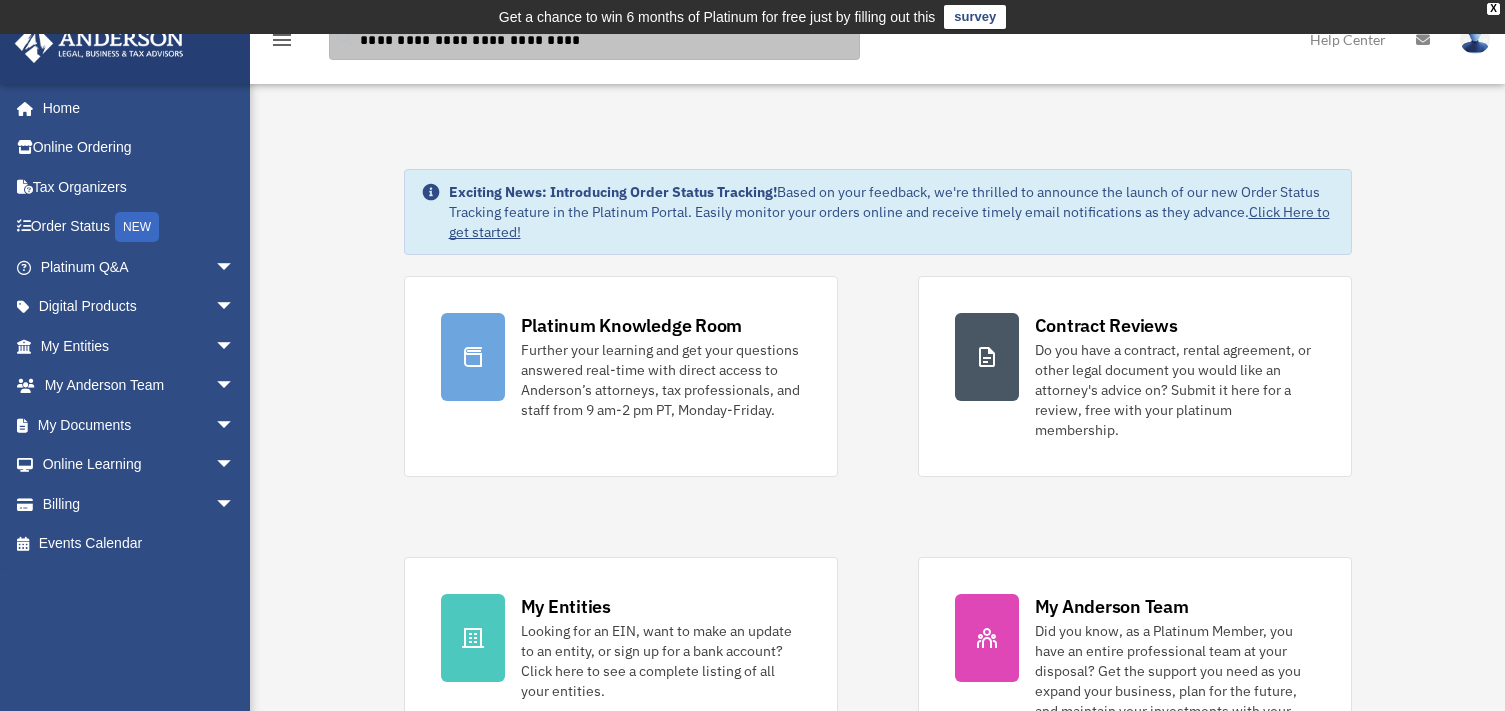type on "**********" 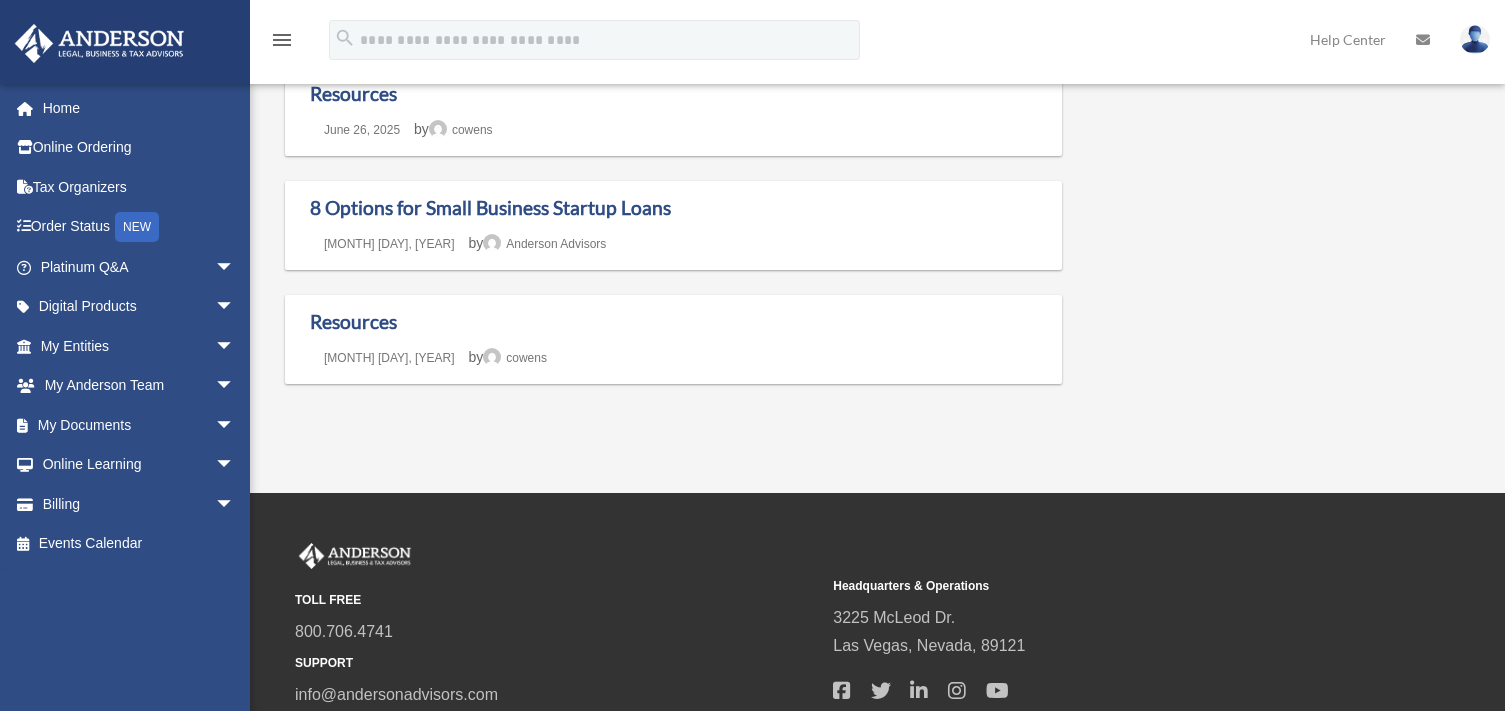 scroll, scrollTop: 0, scrollLeft: 0, axis: both 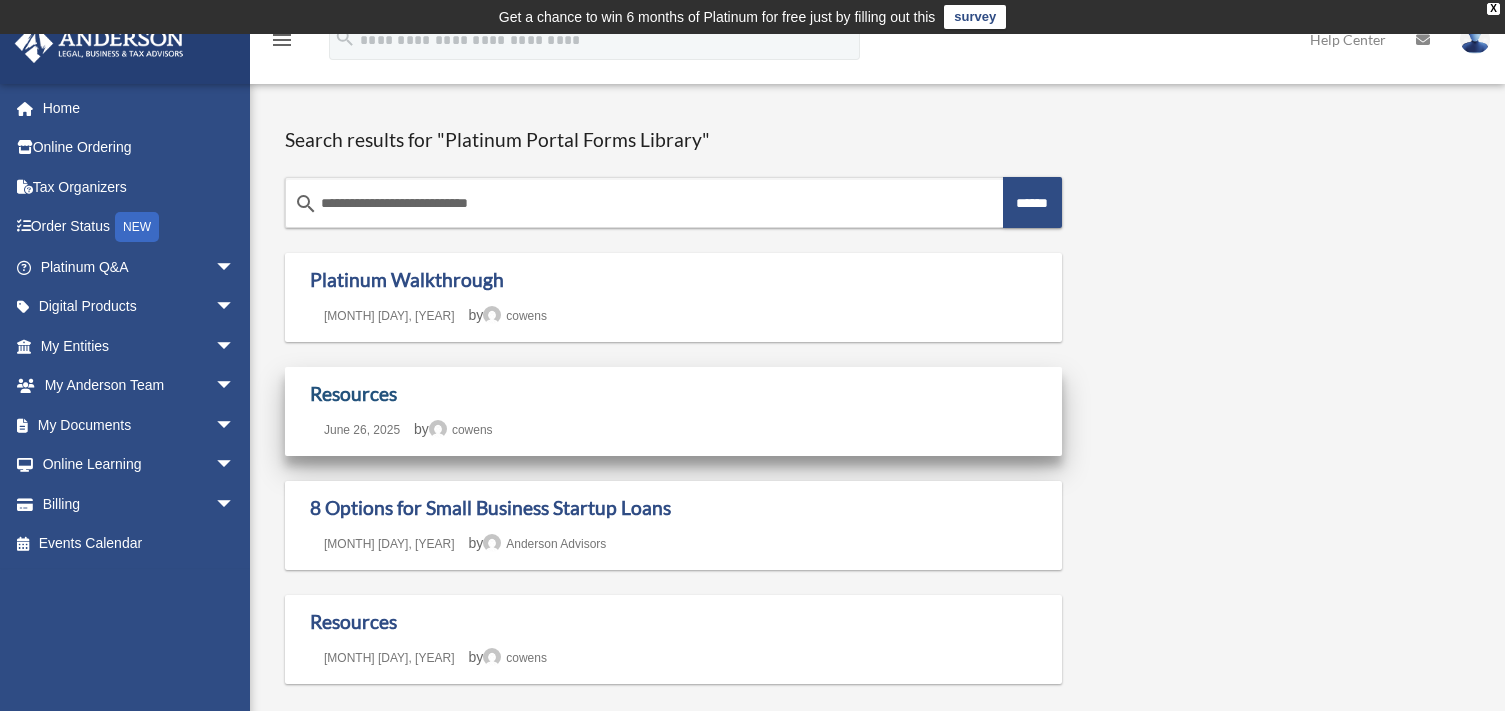 click on "Resources" at bounding box center [353, 393] 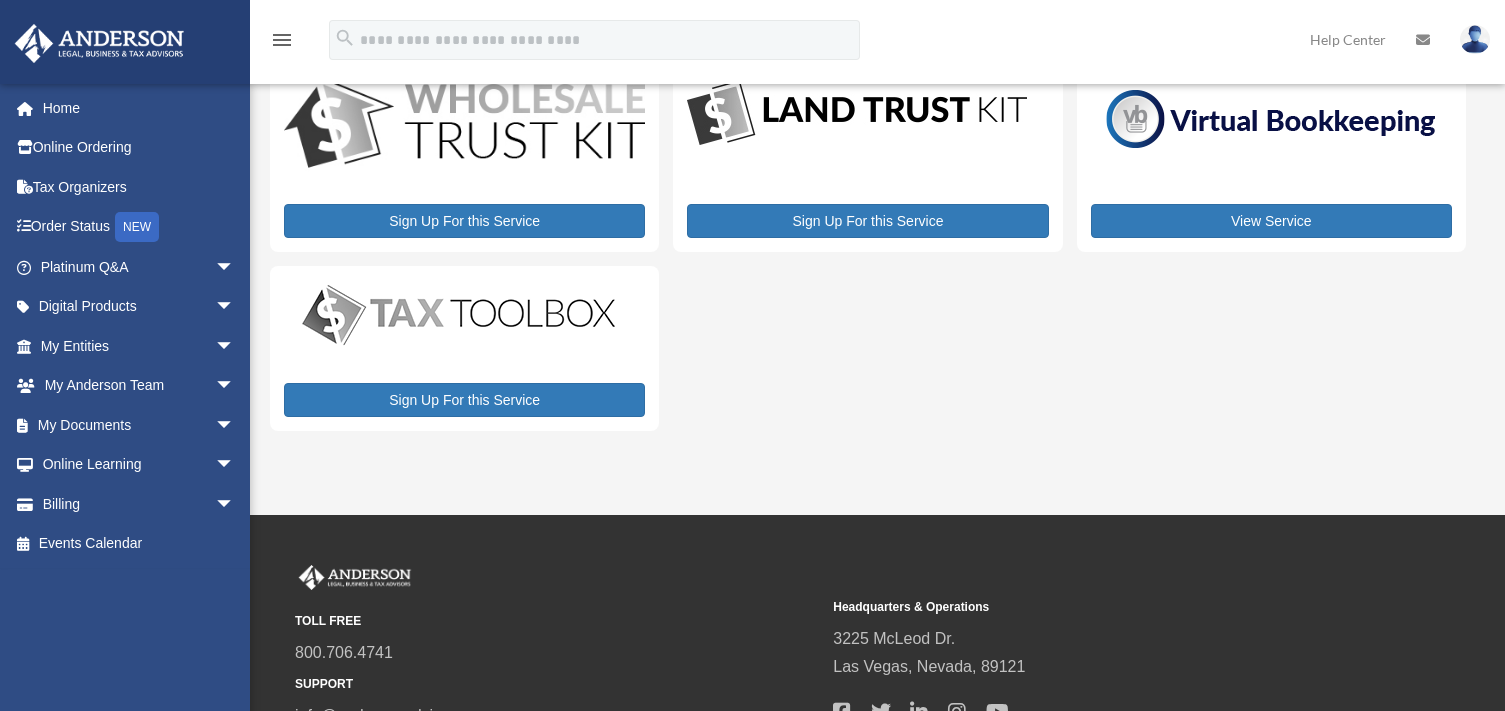 scroll, scrollTop: 200, scrollLeft: 0, axis: vertical 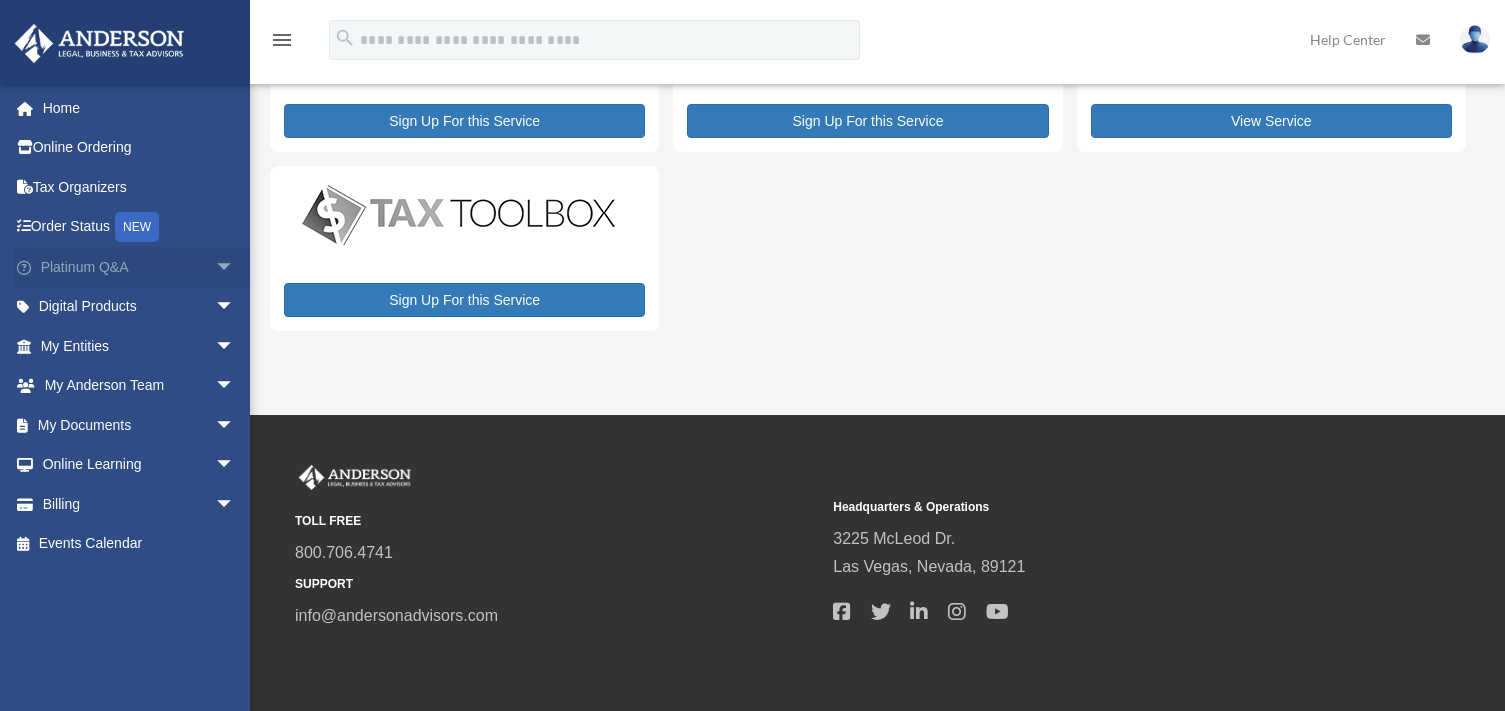 click on "arrow_drop_down" at bounding box center (235, 267) 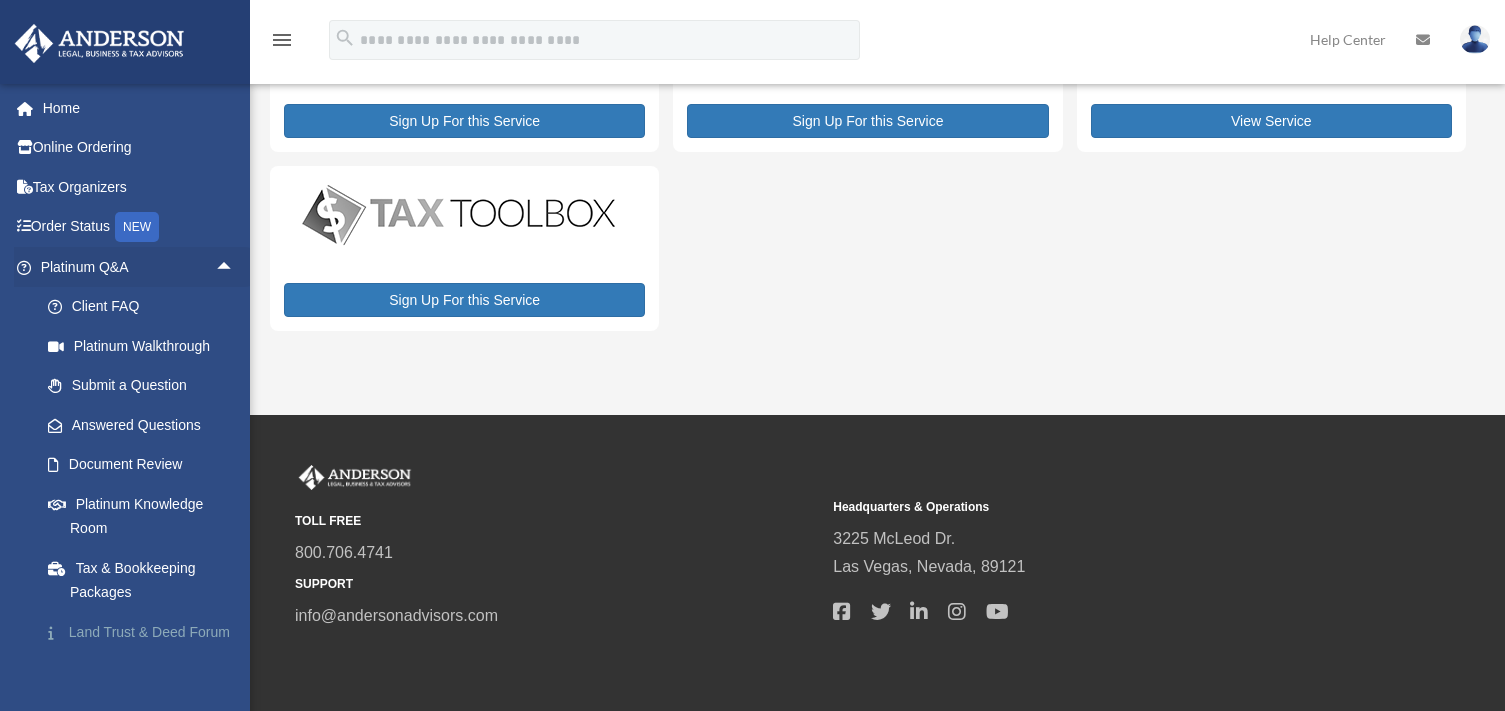 click on "Land Trust & Deed Forum" at bounding box center (146, 632) 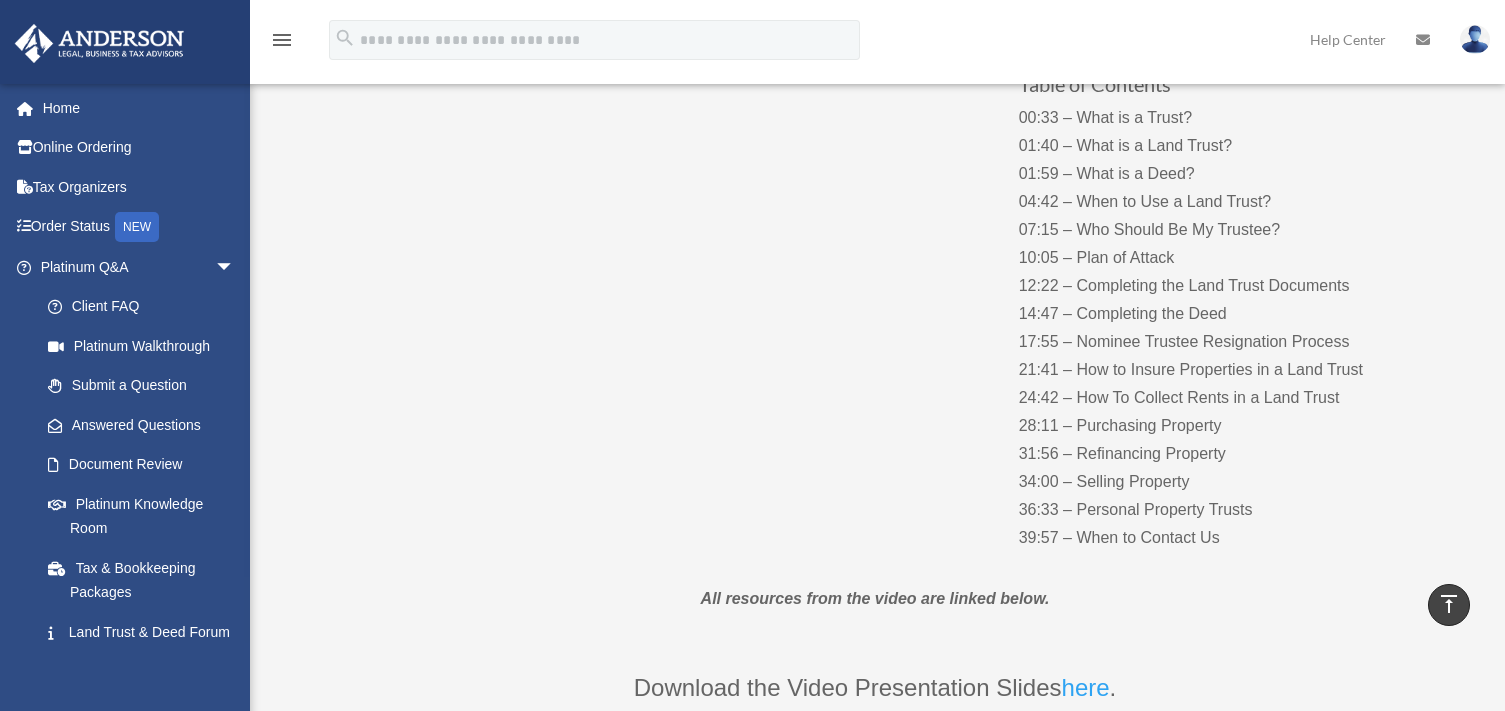 scroll, scrollTop: 200, scrollLeft: 0, axis: vertical 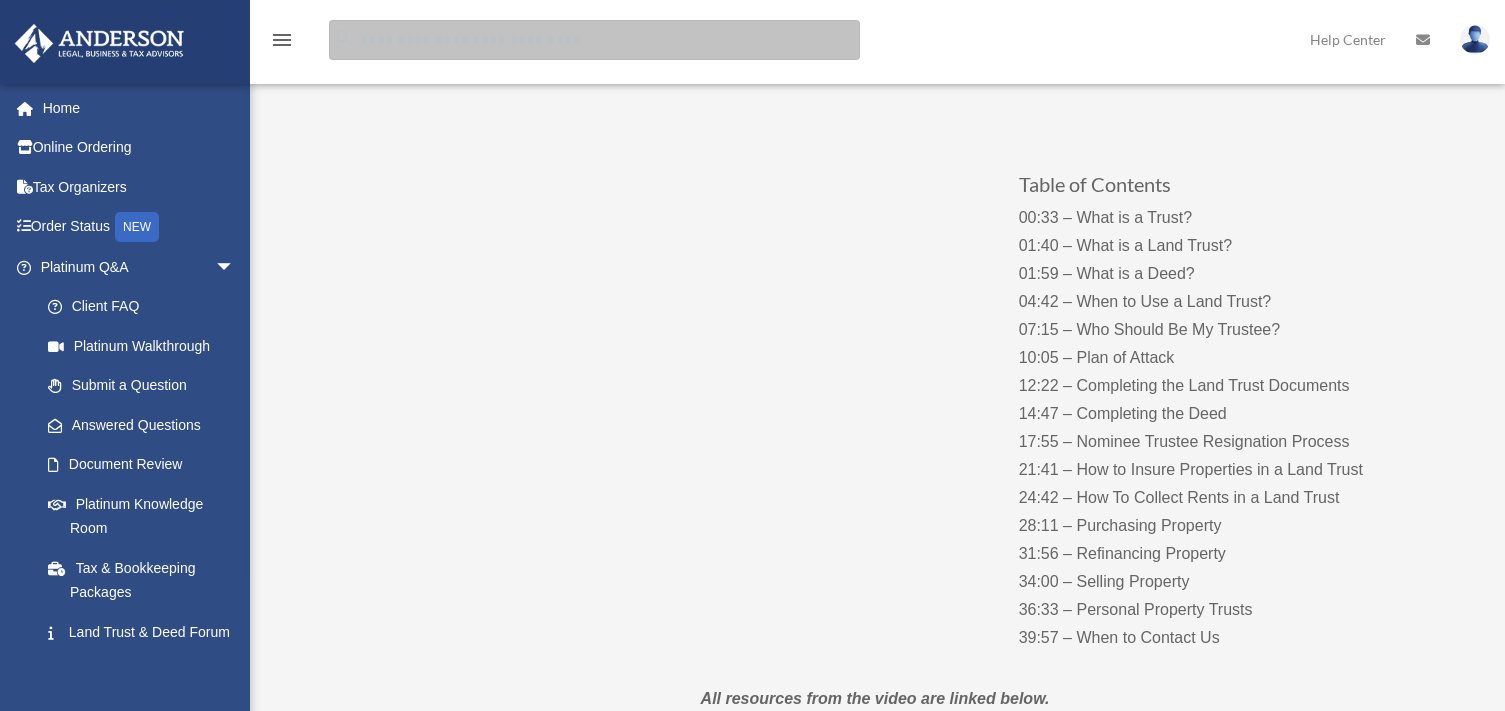 click at bounding box center [594, 40] 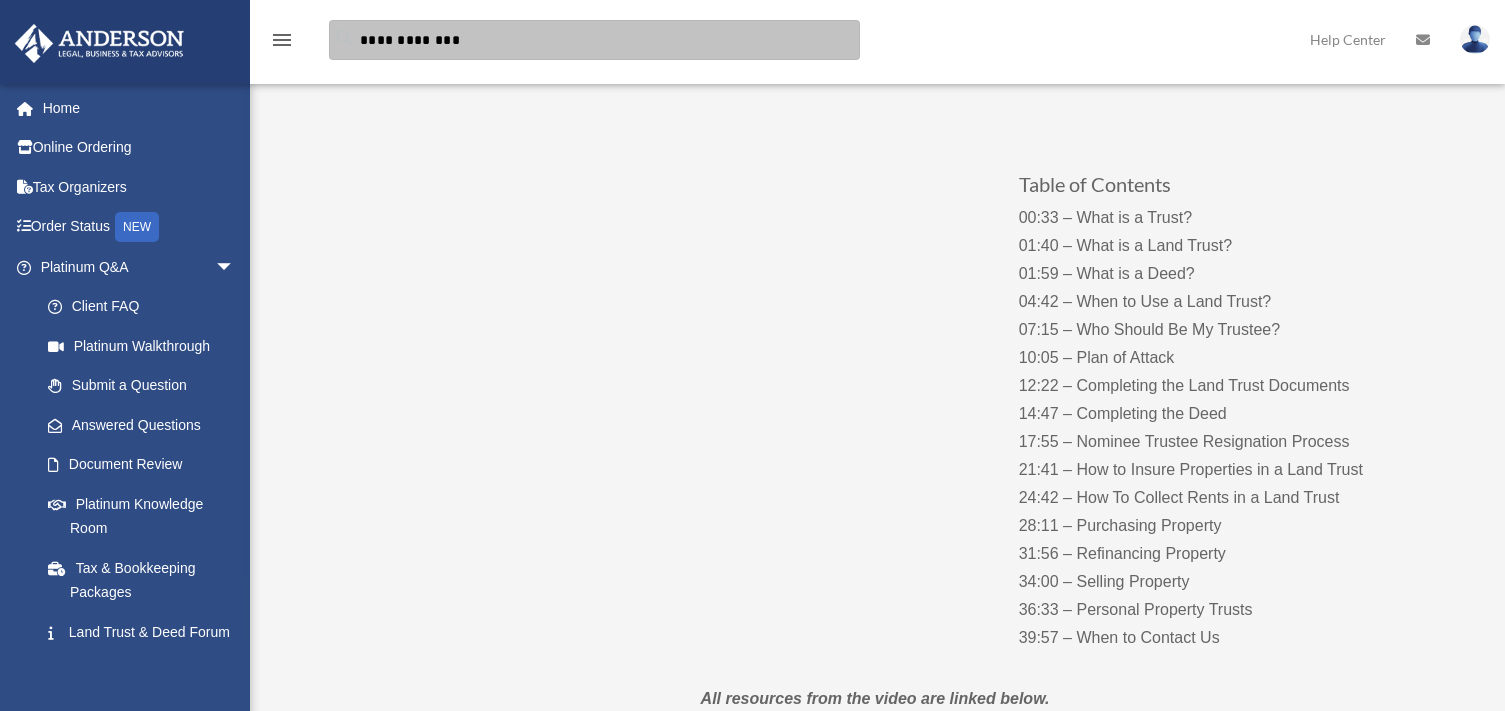 type on "**********" 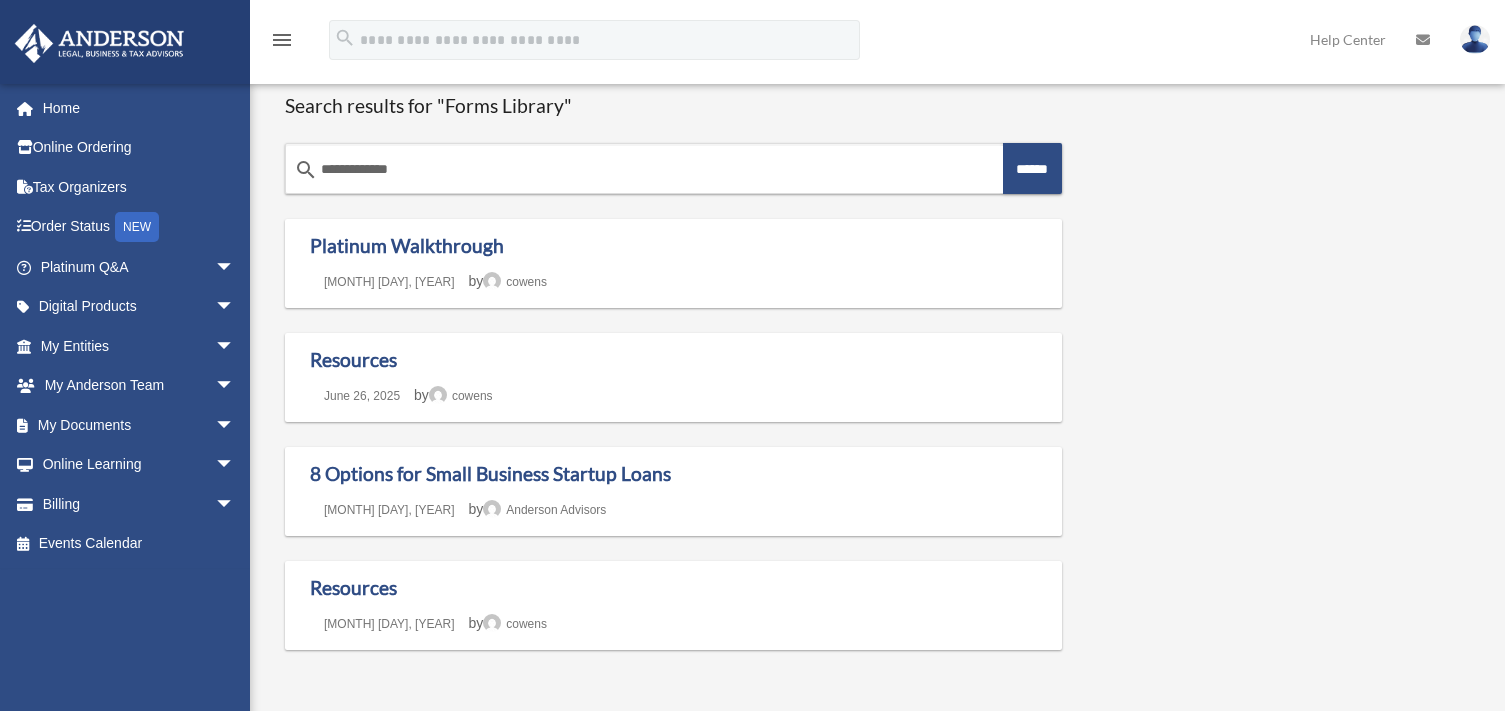 scroll, scrollTop: 0, scrollLeft: 0, axis: both 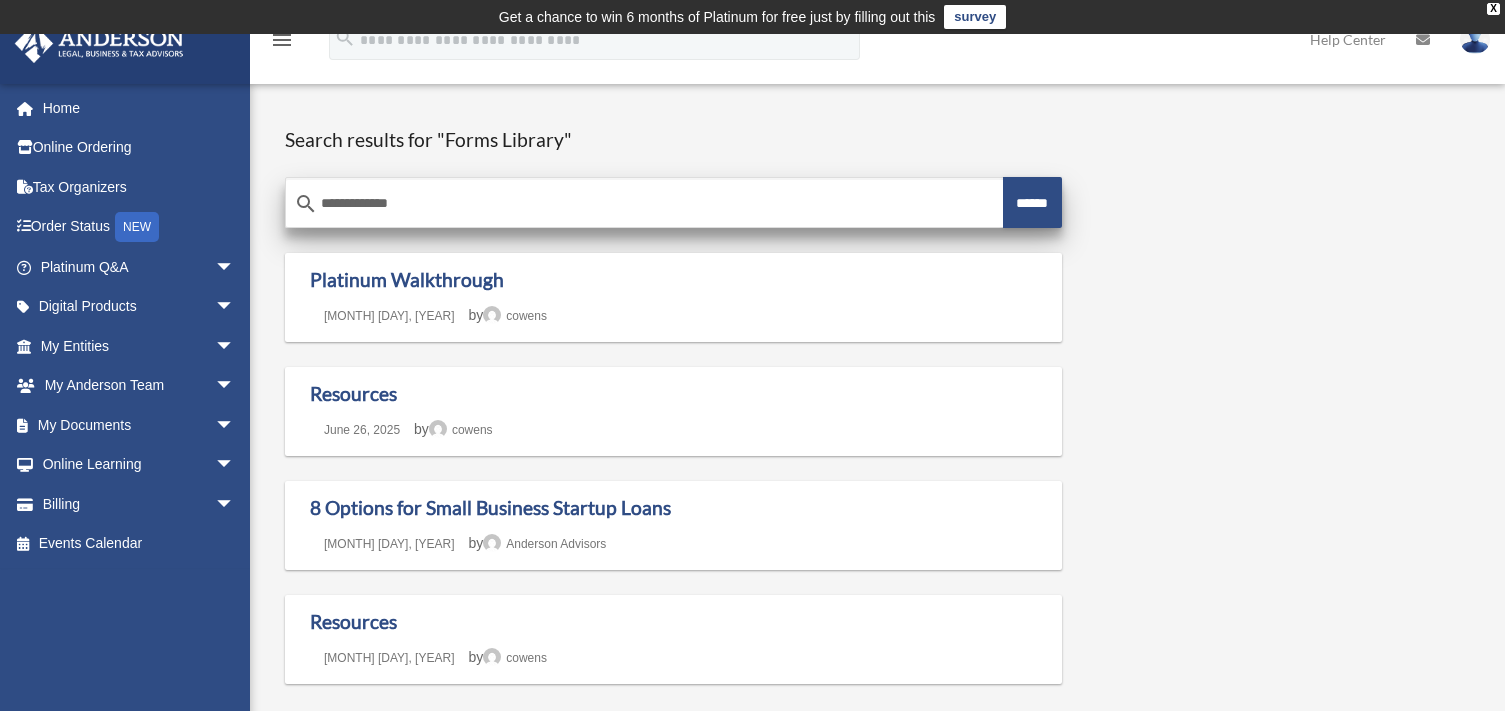 click on "******" at bounding box center [1032, 202] 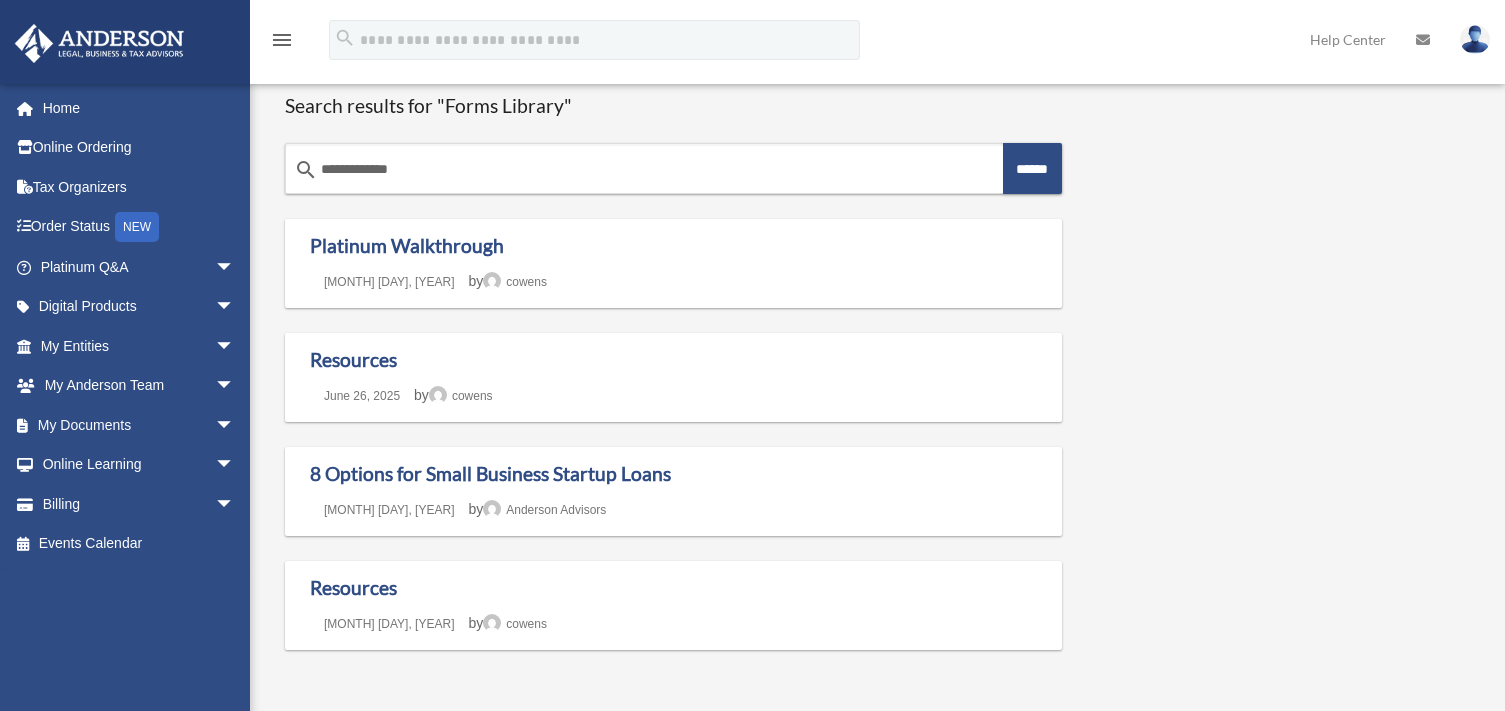 scroll, scrollTop: 0, scrollLeft: 0, axis: both 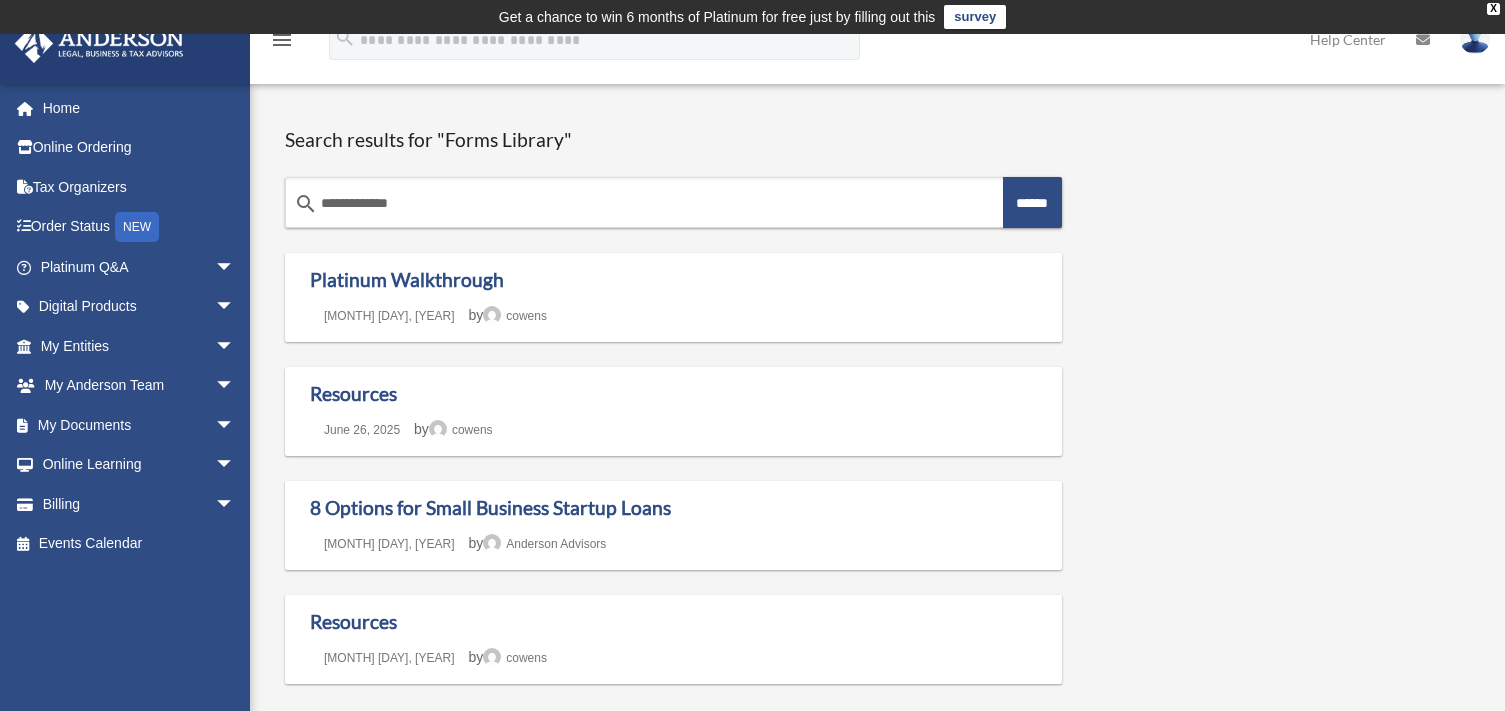 click on "menu" at bounding box center [282, 40] 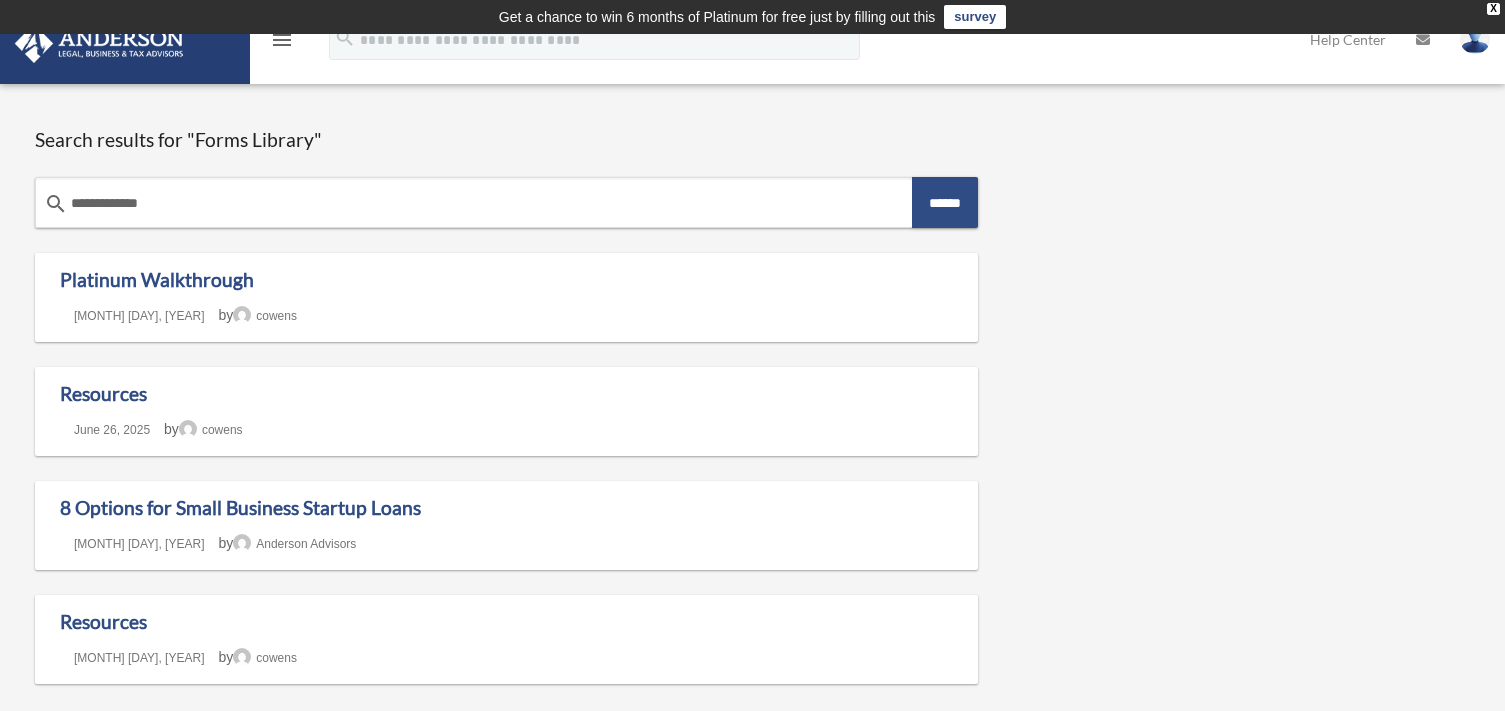 click on "menu" at bounding box center (282, 40) 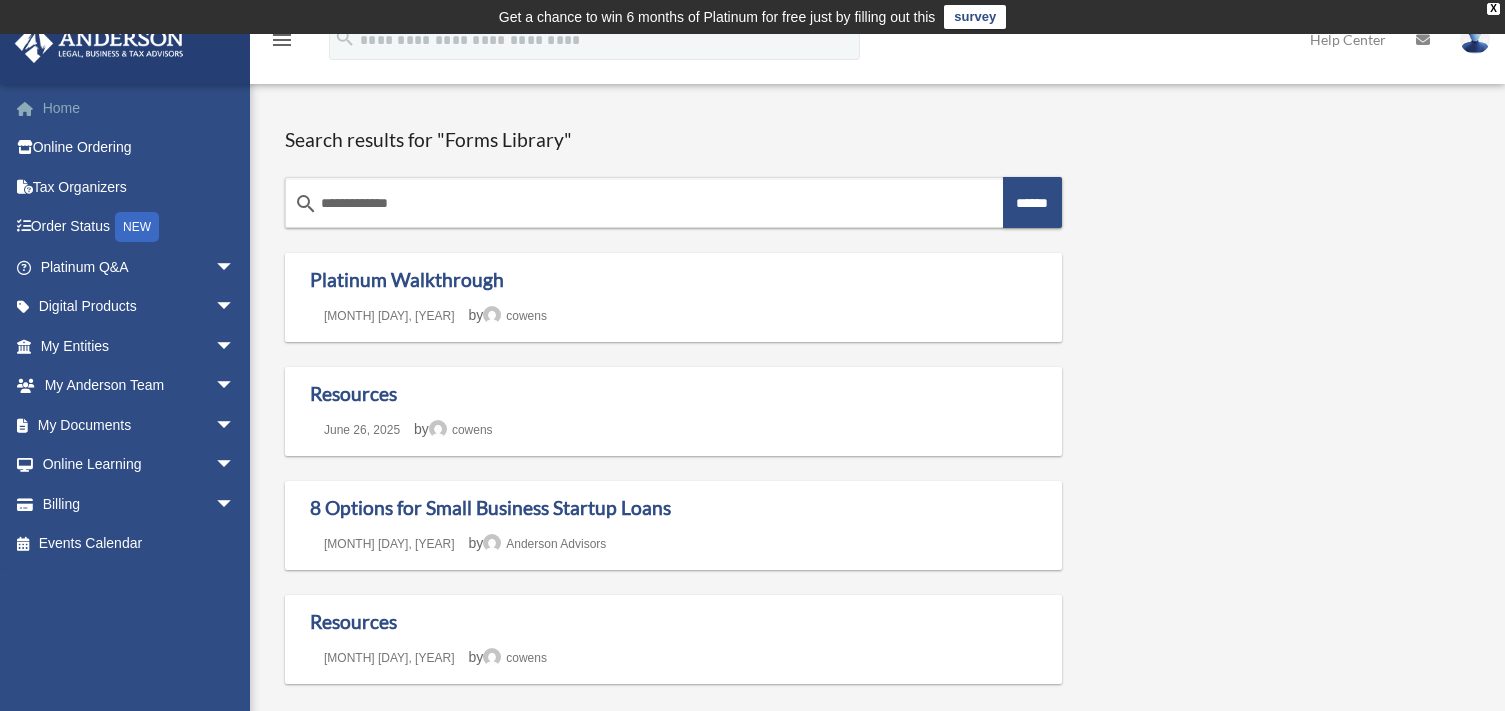 click on "Home" at bounding box center (139, 108) 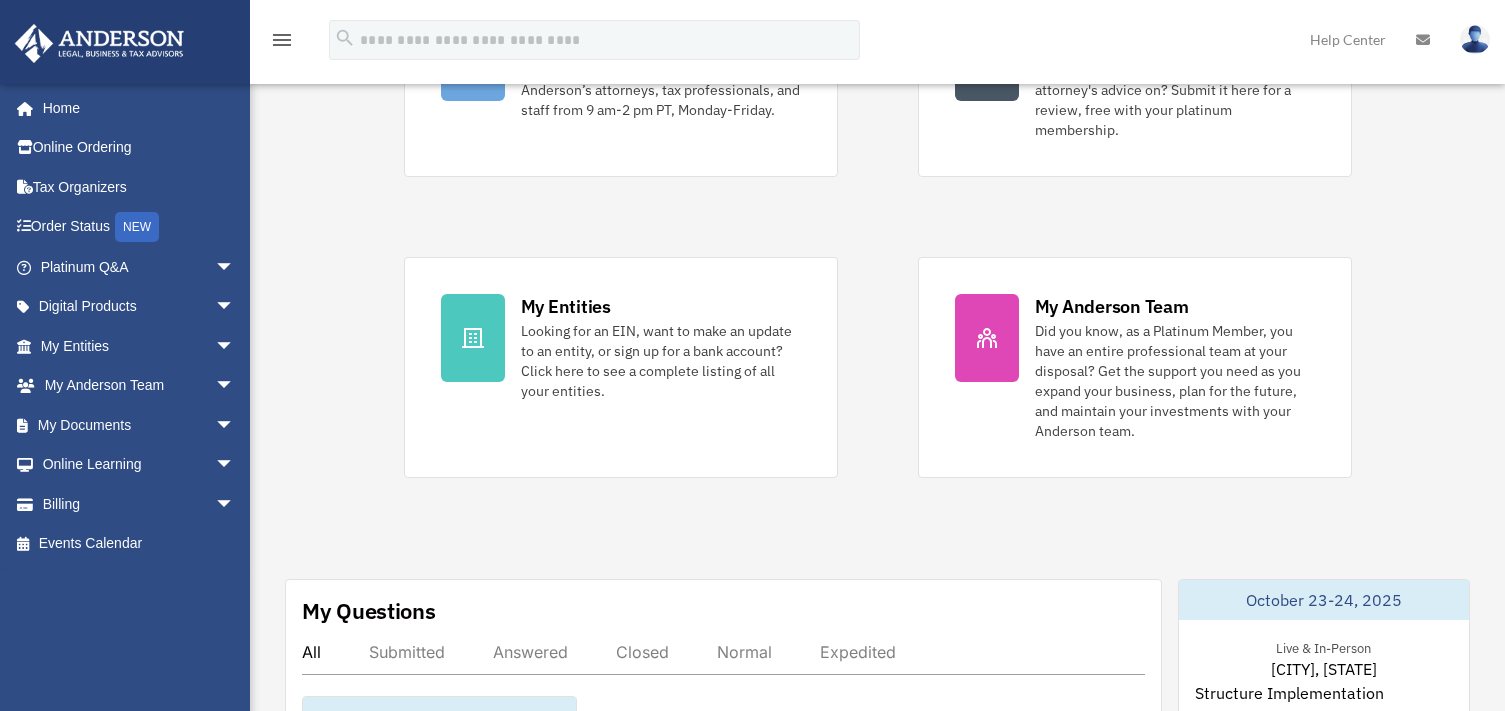 scroll, scrollTop: 0, scrollLeft: 0, axis: both 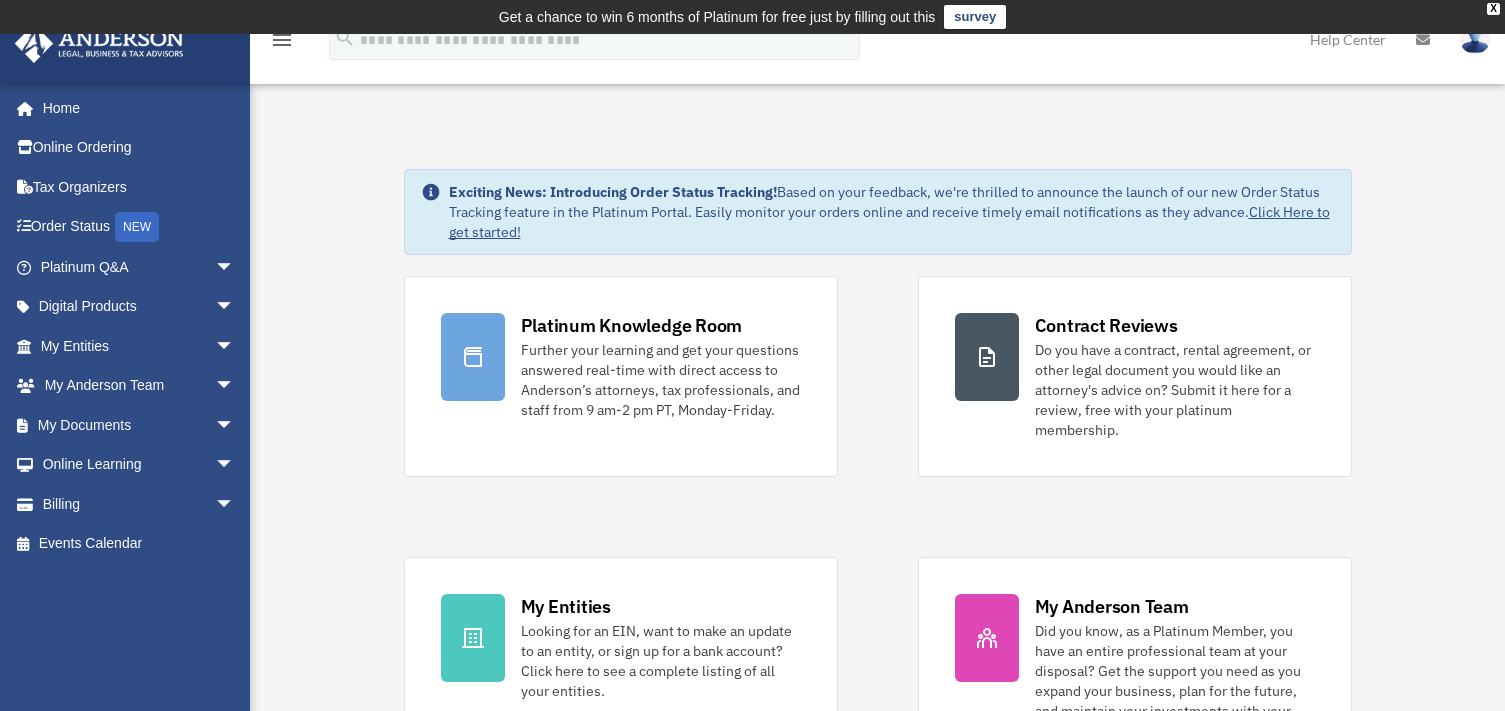 click on "Help Center" at bounding box center [1348, 39] 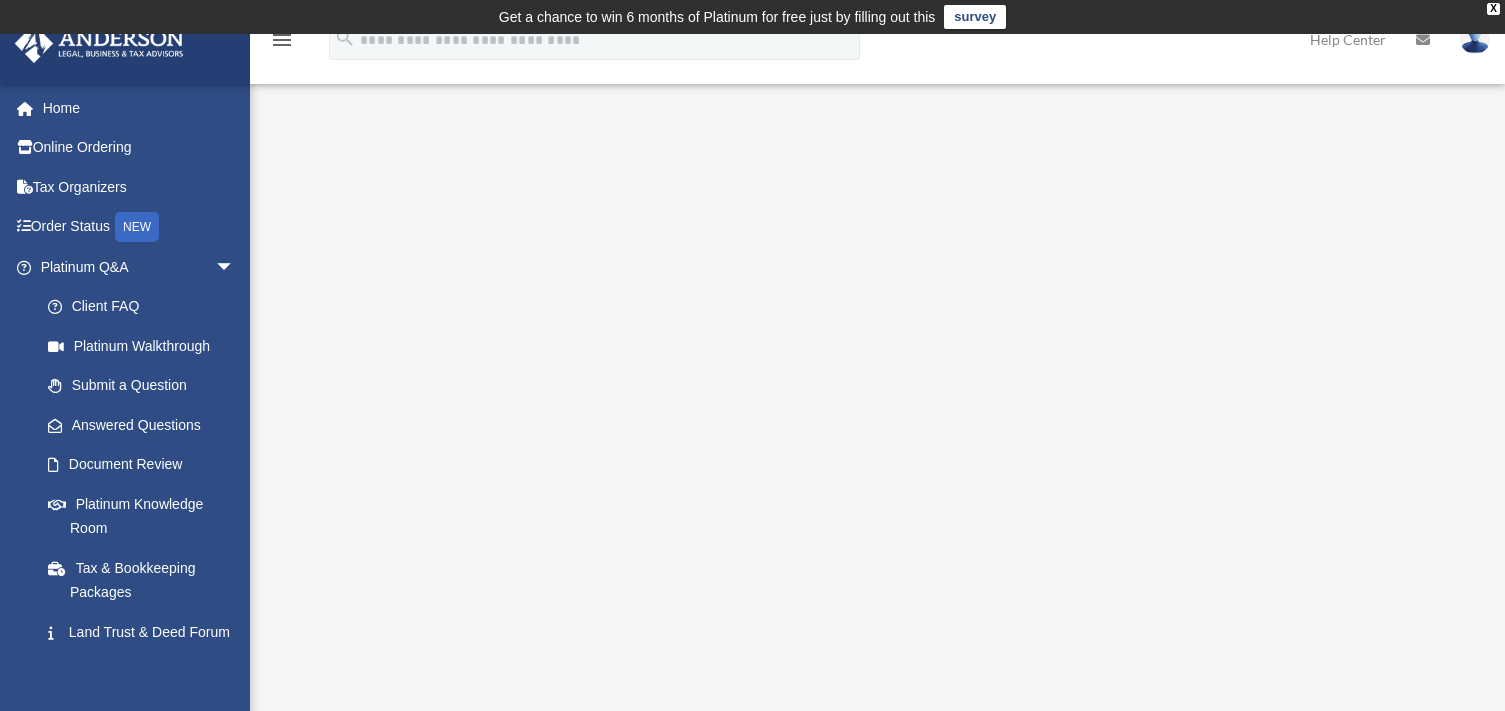 scroll, scrollTop: 100, scrollLeft: 0, axis: vertical 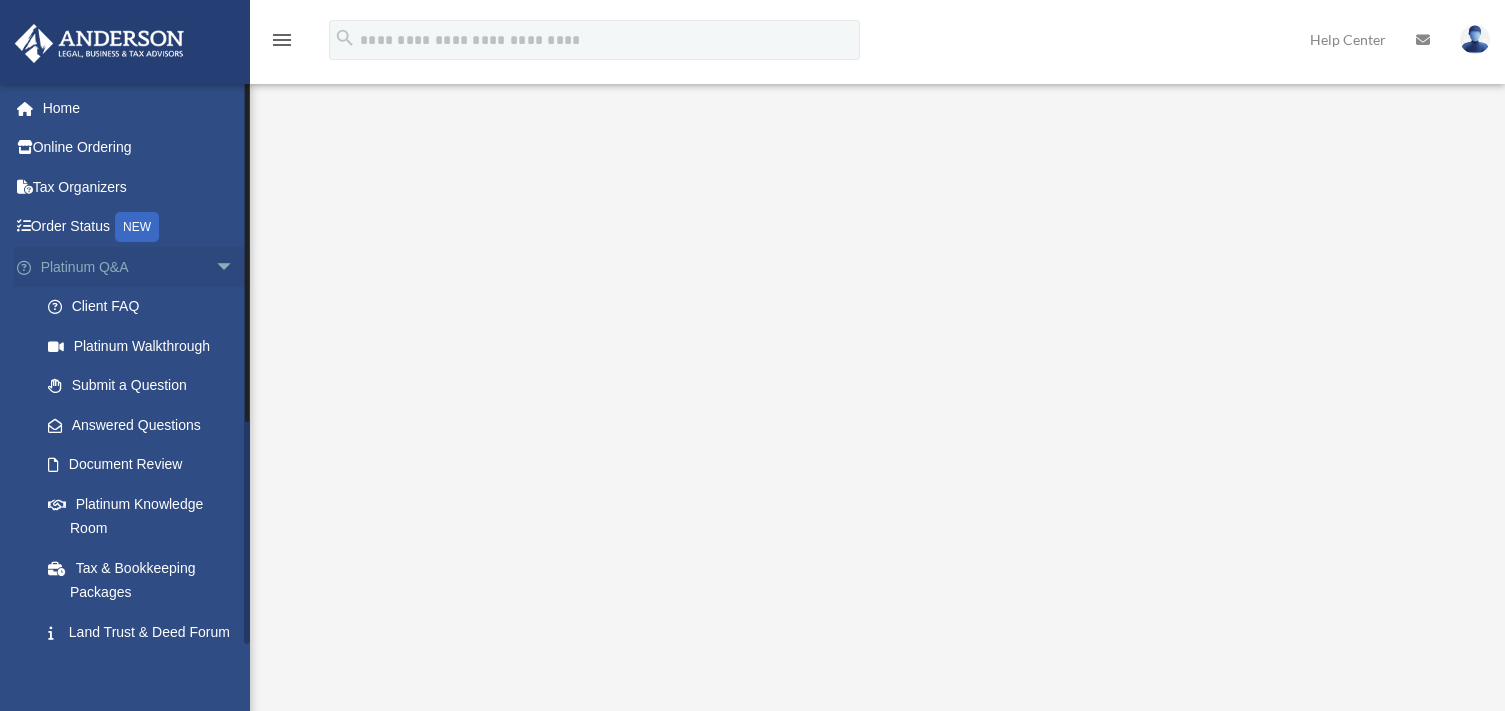 click on "arrow_drop_down" at bounding box center (235, 267) 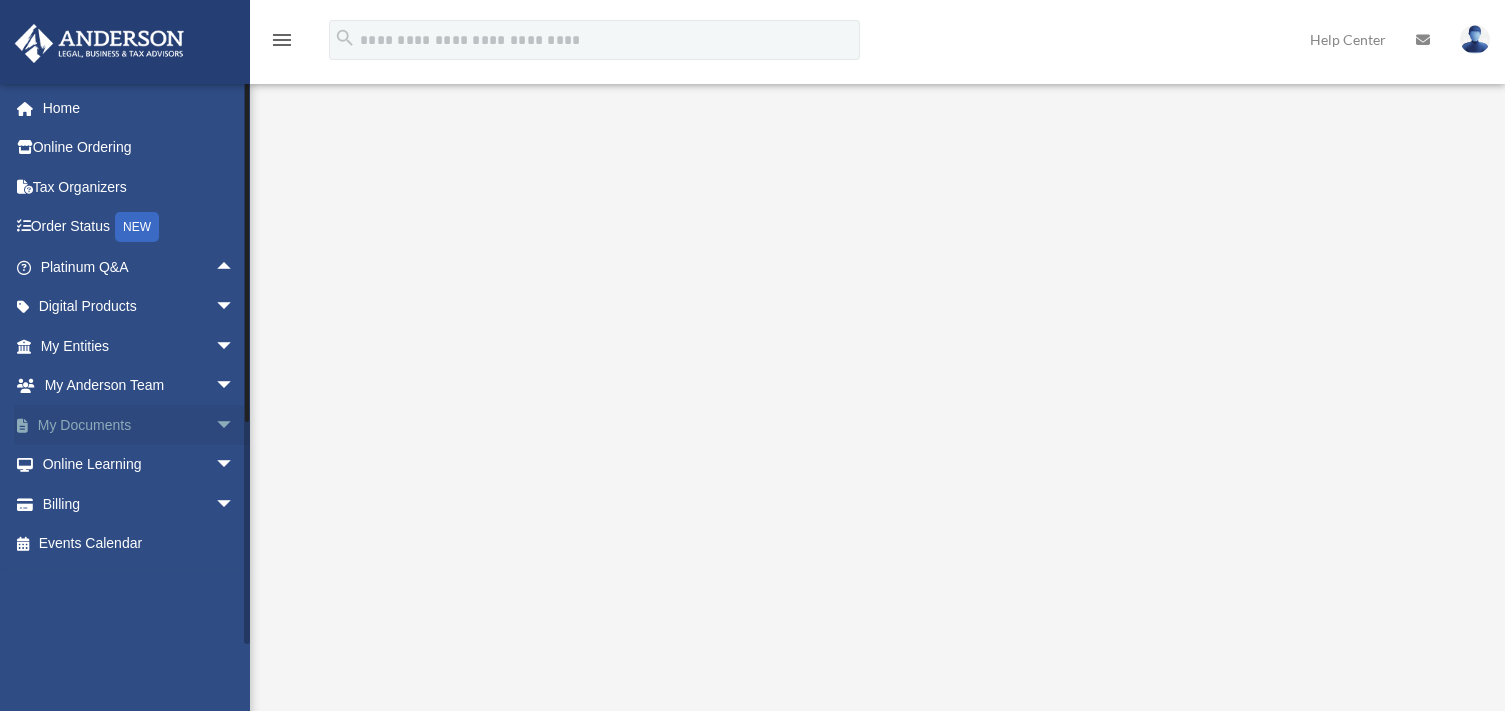 click on "arrow_drop_down" at bounding box center (235, 425) 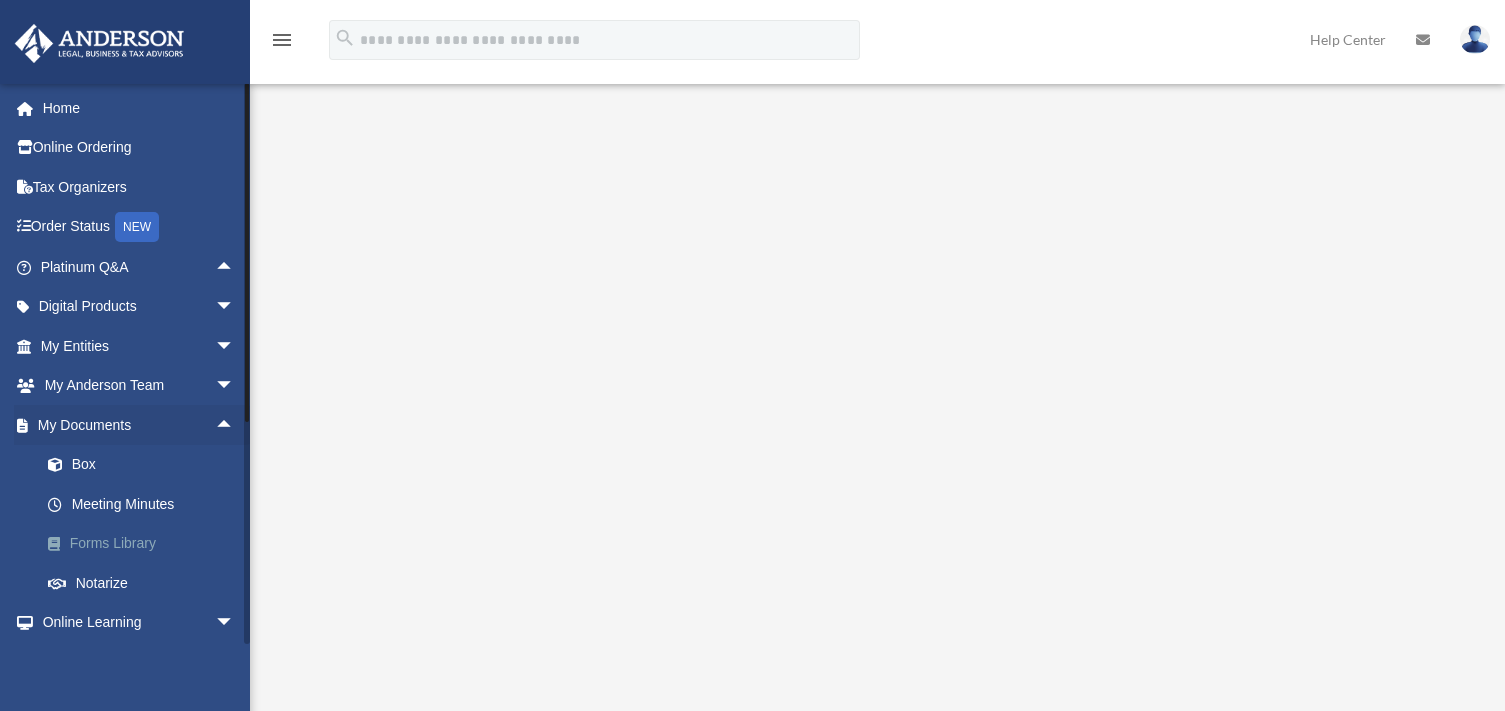 click on "Forms Library" at bounding box center [146, 544] 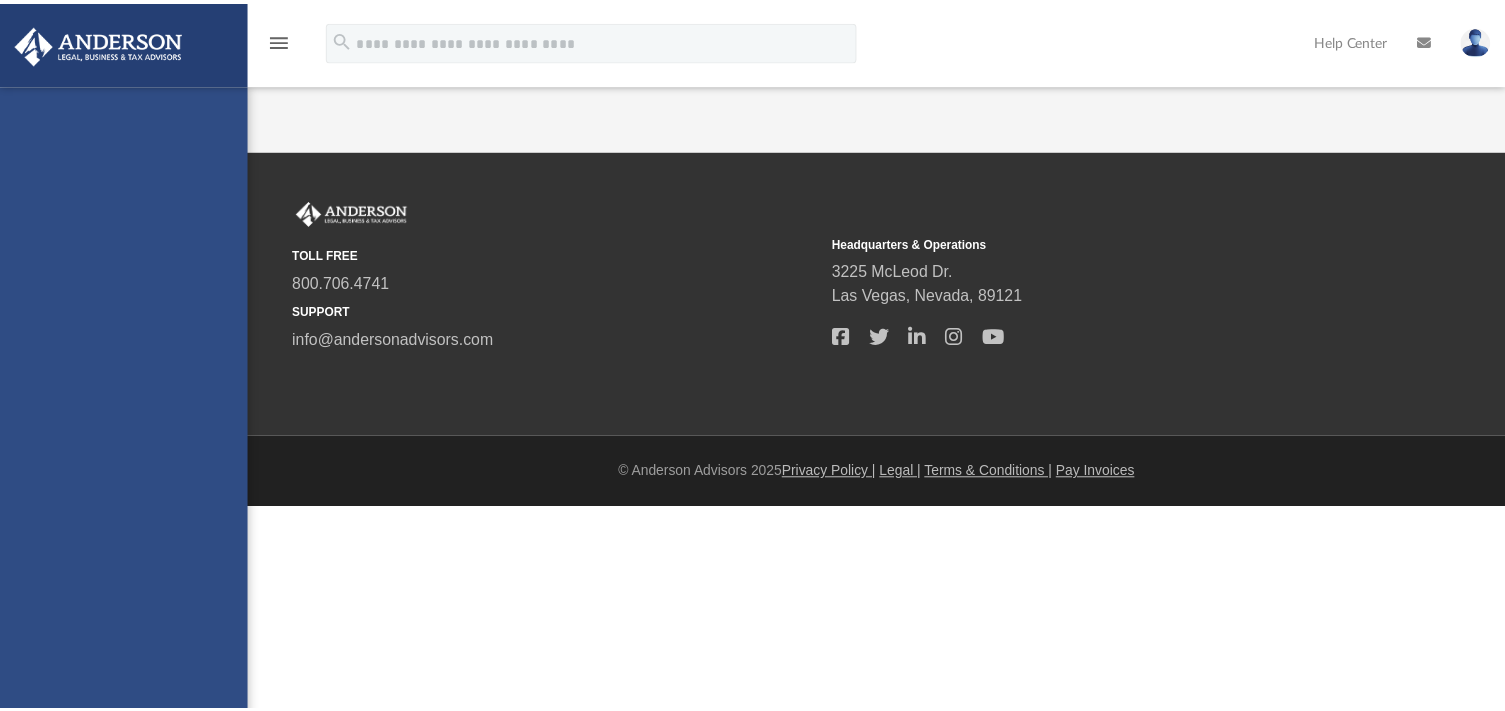 scroll, scrollTop: 0, scrollLeft: 0, axis: both 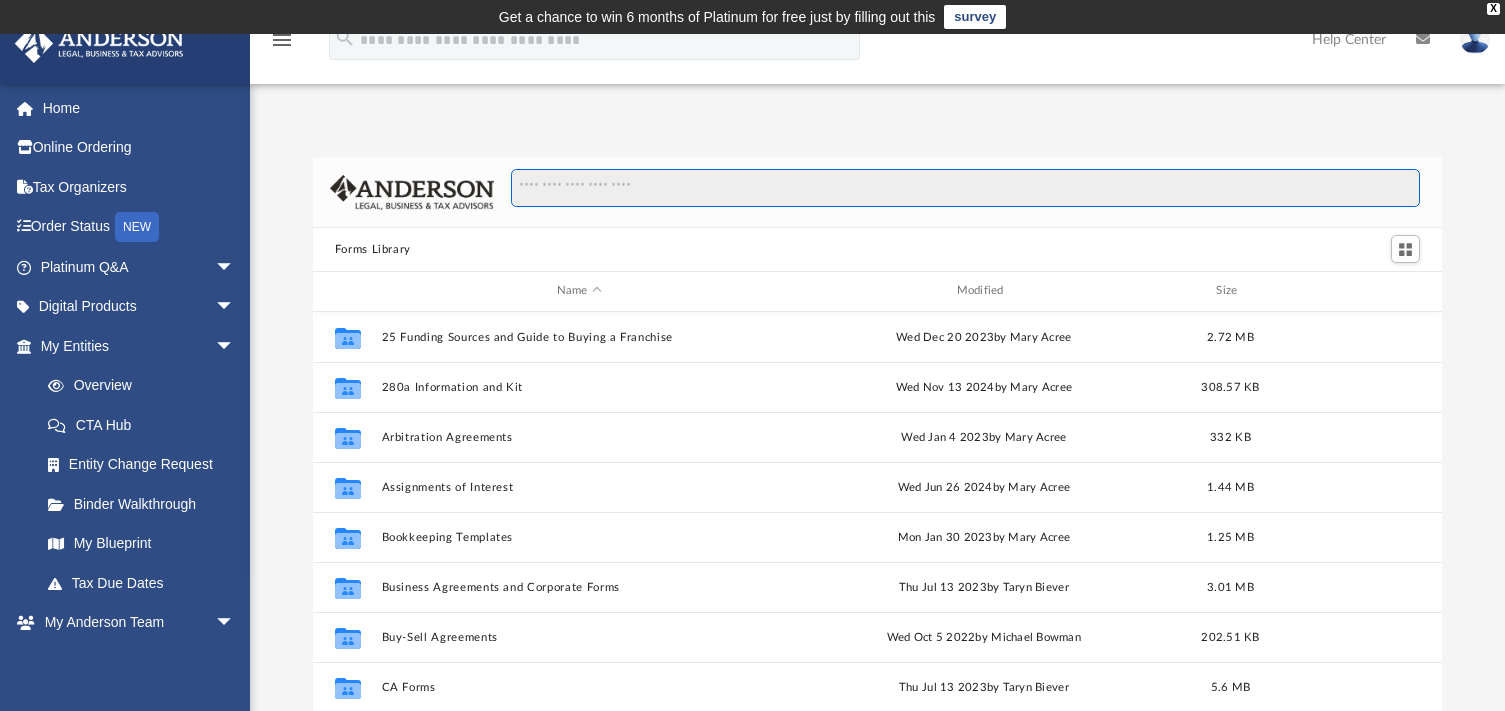 click at bounding box center (965, 188) 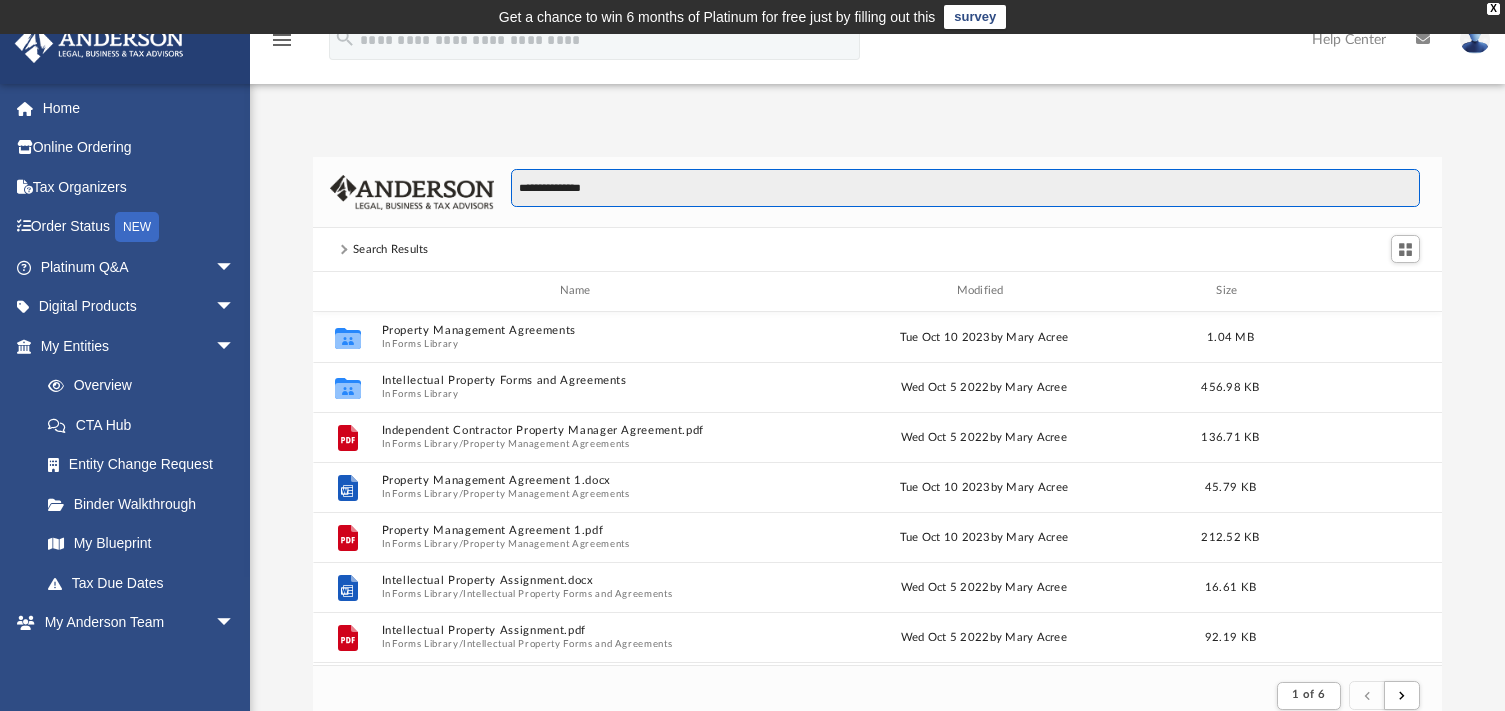 scroll, scrollTop: 378, scrollLeft: 1114, axis: both 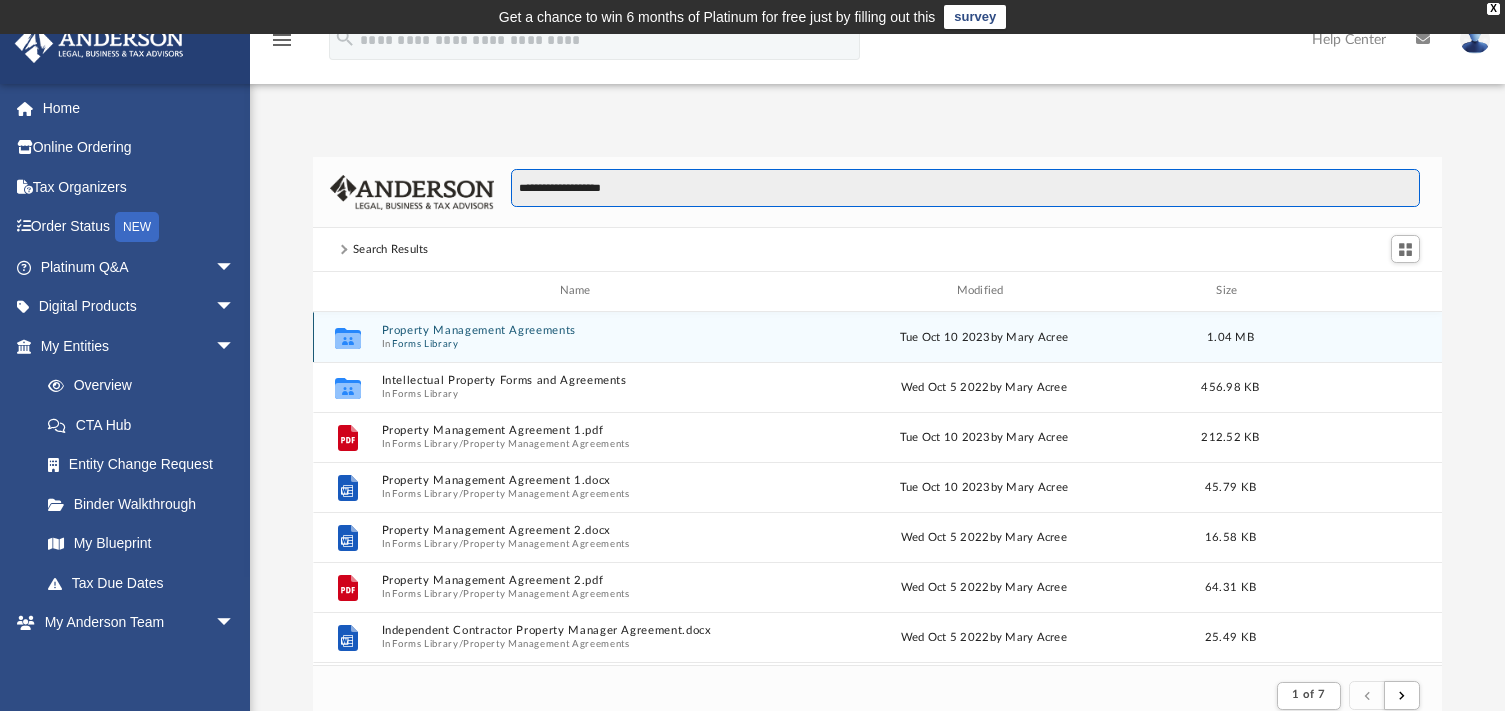 type on "**********" 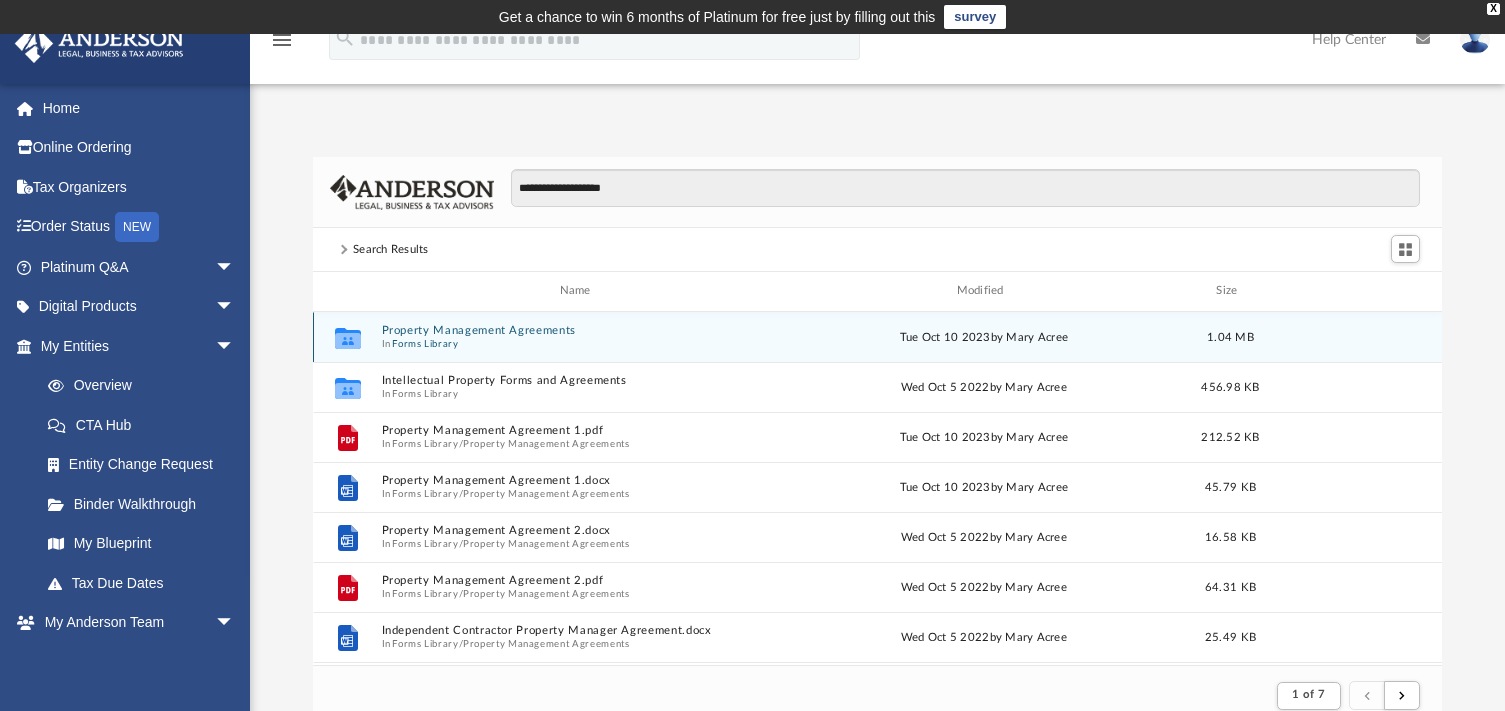 click on "Property Management Agreements" at bounding box center [579, 330] 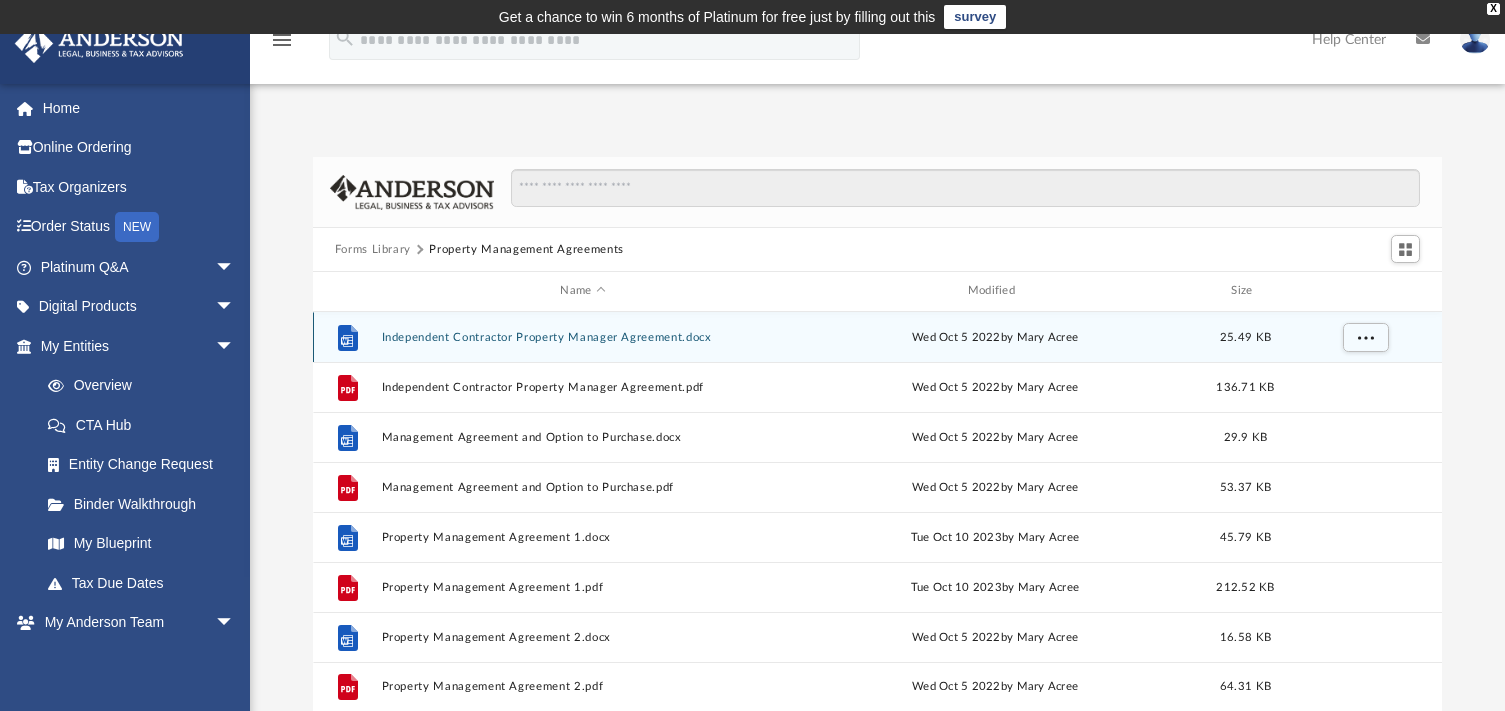 scroll, scrollTop: 16, scrollLeft: 16, axis: both 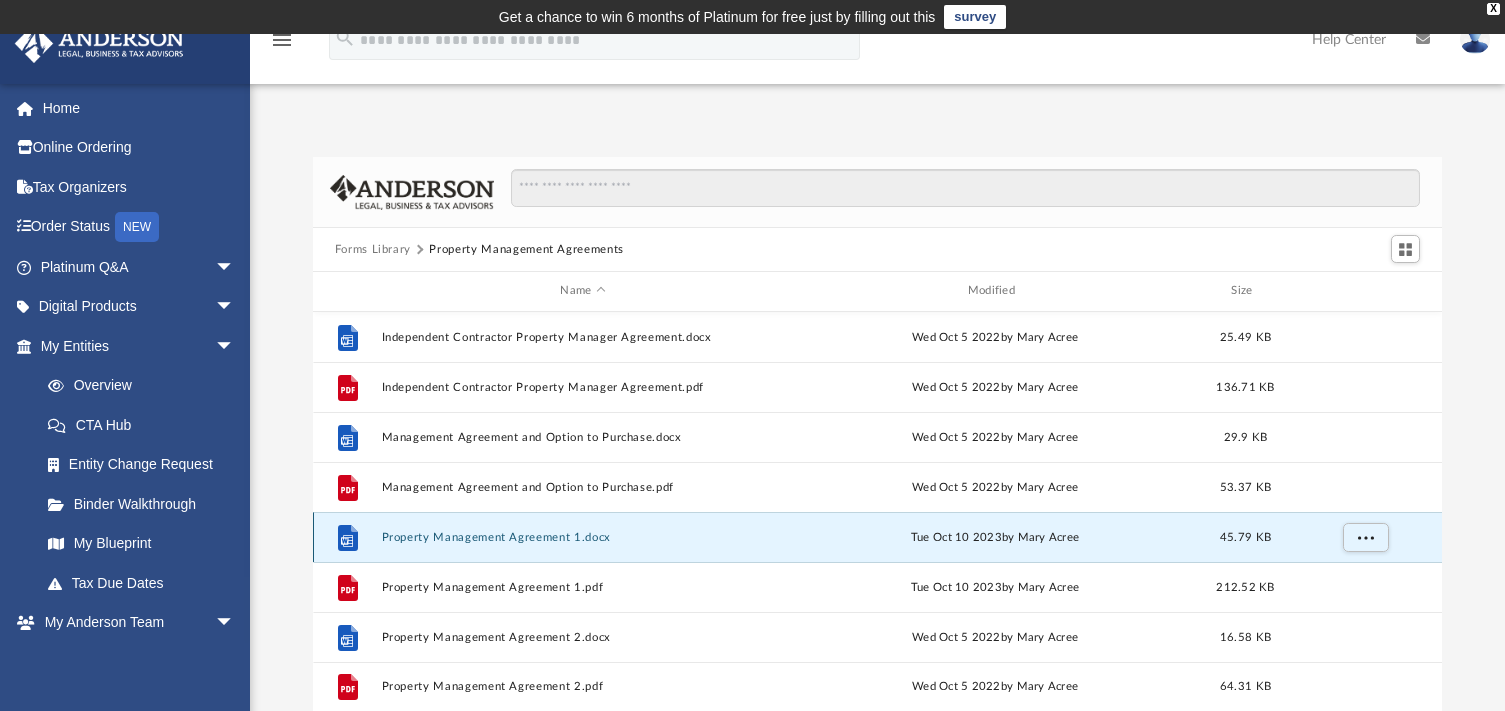 click on "Property Management Agreement 1.docx" at bounding box center (582, 537) 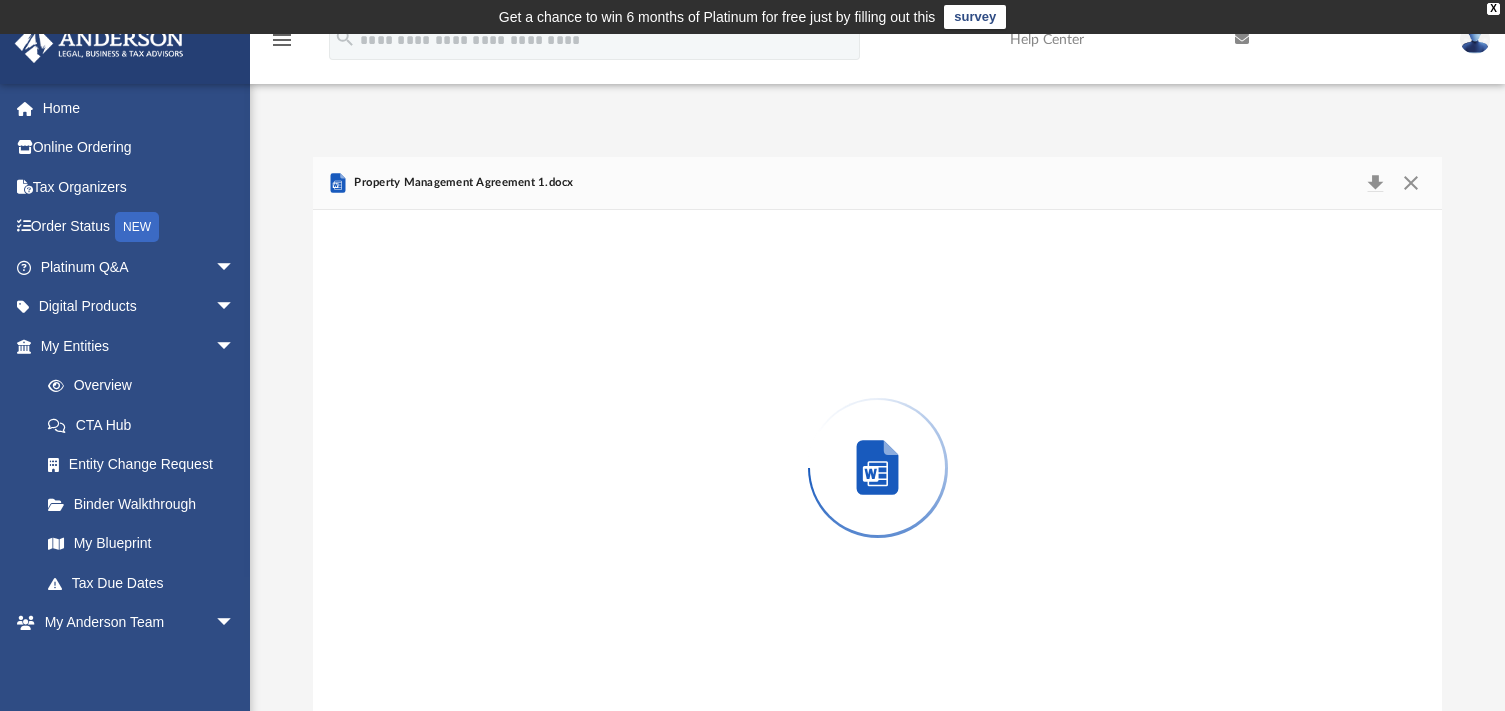 scroll, scrollTop: 15, scrollLeft: 0, axis: vertical 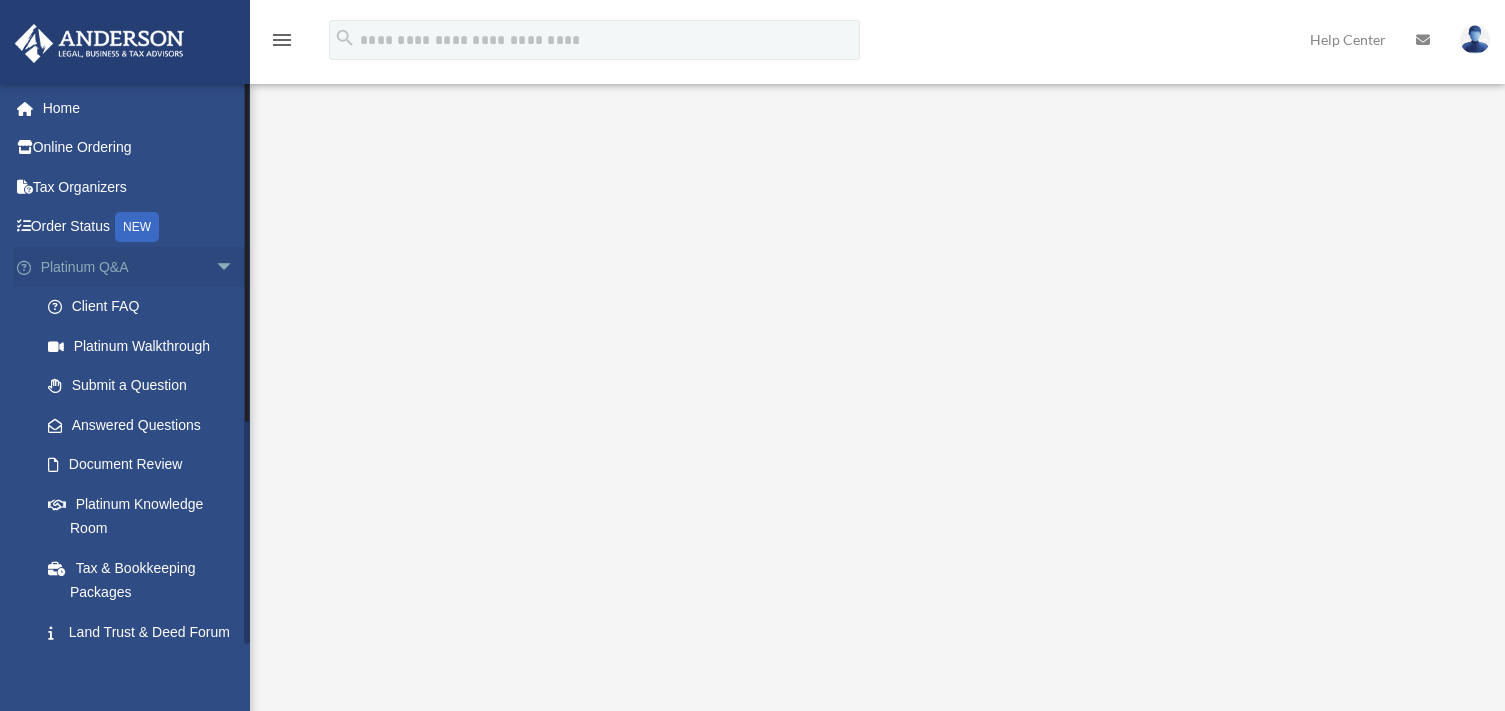 click on "arrow_drop_down" at bounding box center (235, 267) 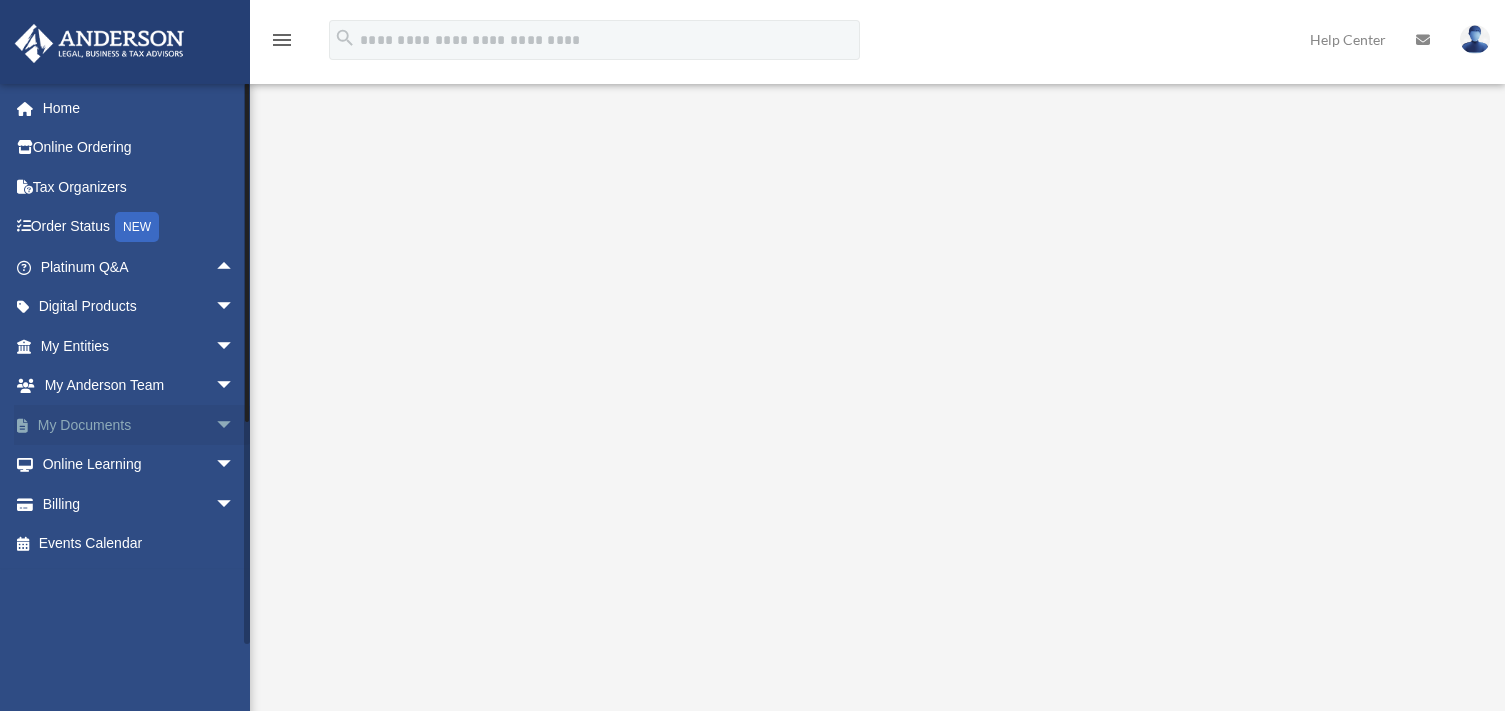 click on "arrow_drop_down" at bounding box center [235, 425] 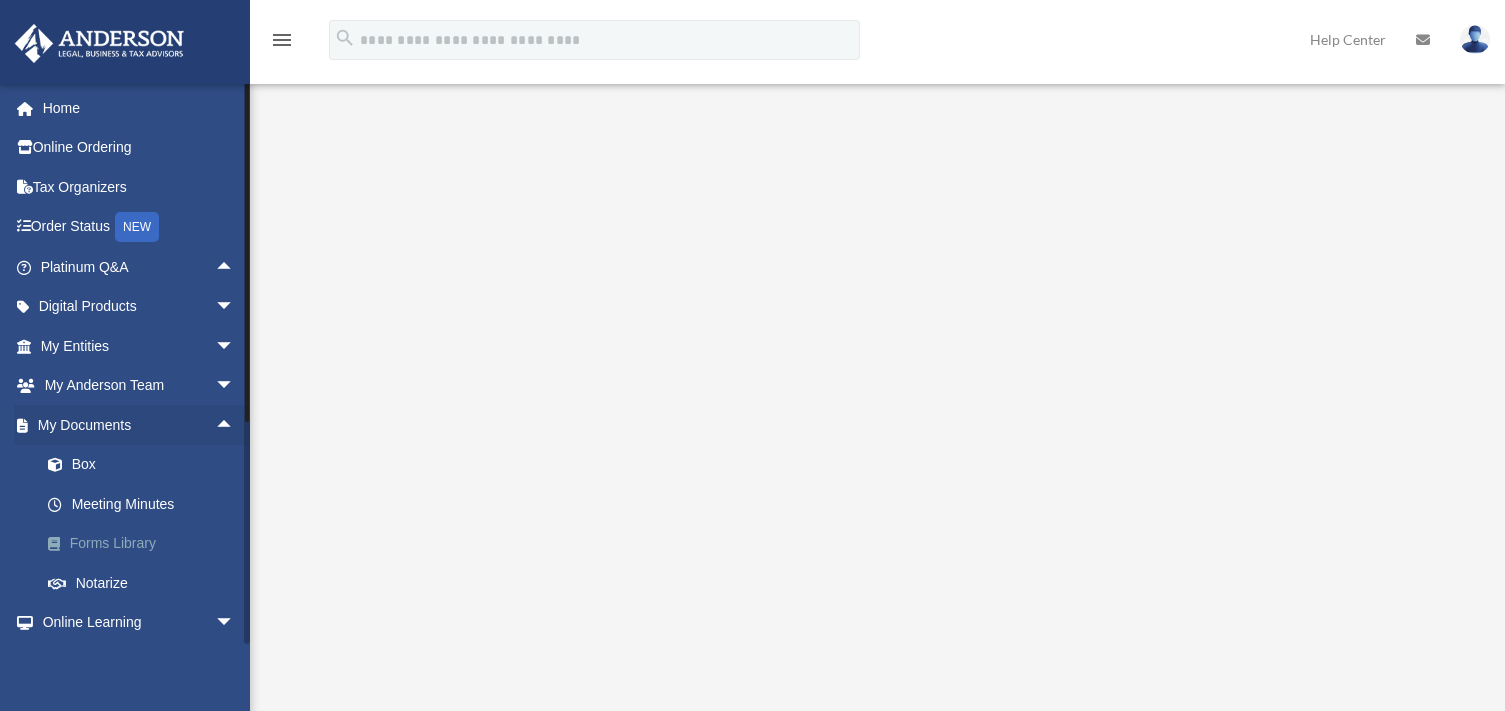 click on "Forms Library" at bounding box center [146, 544] 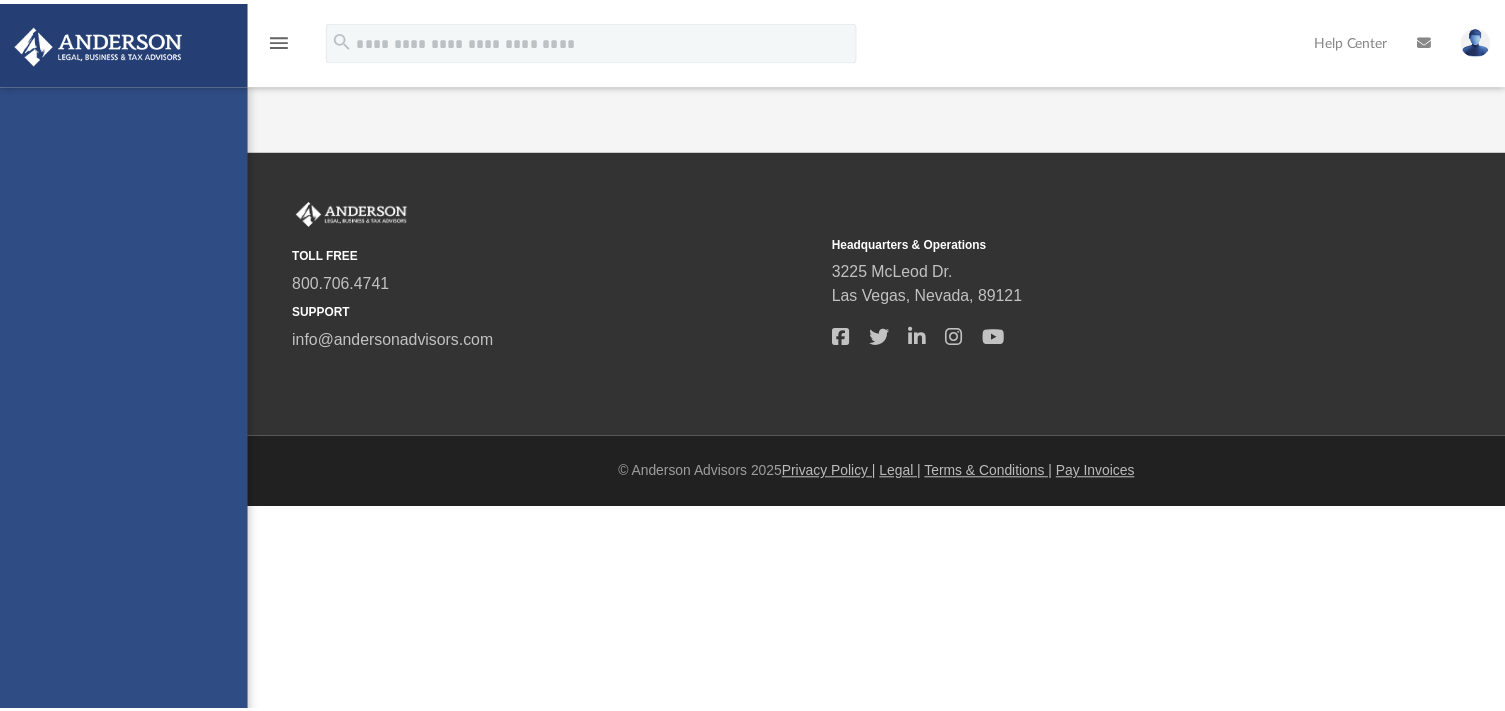 scroll, scrollTop: 0, scrollLeft: 0, axis: both 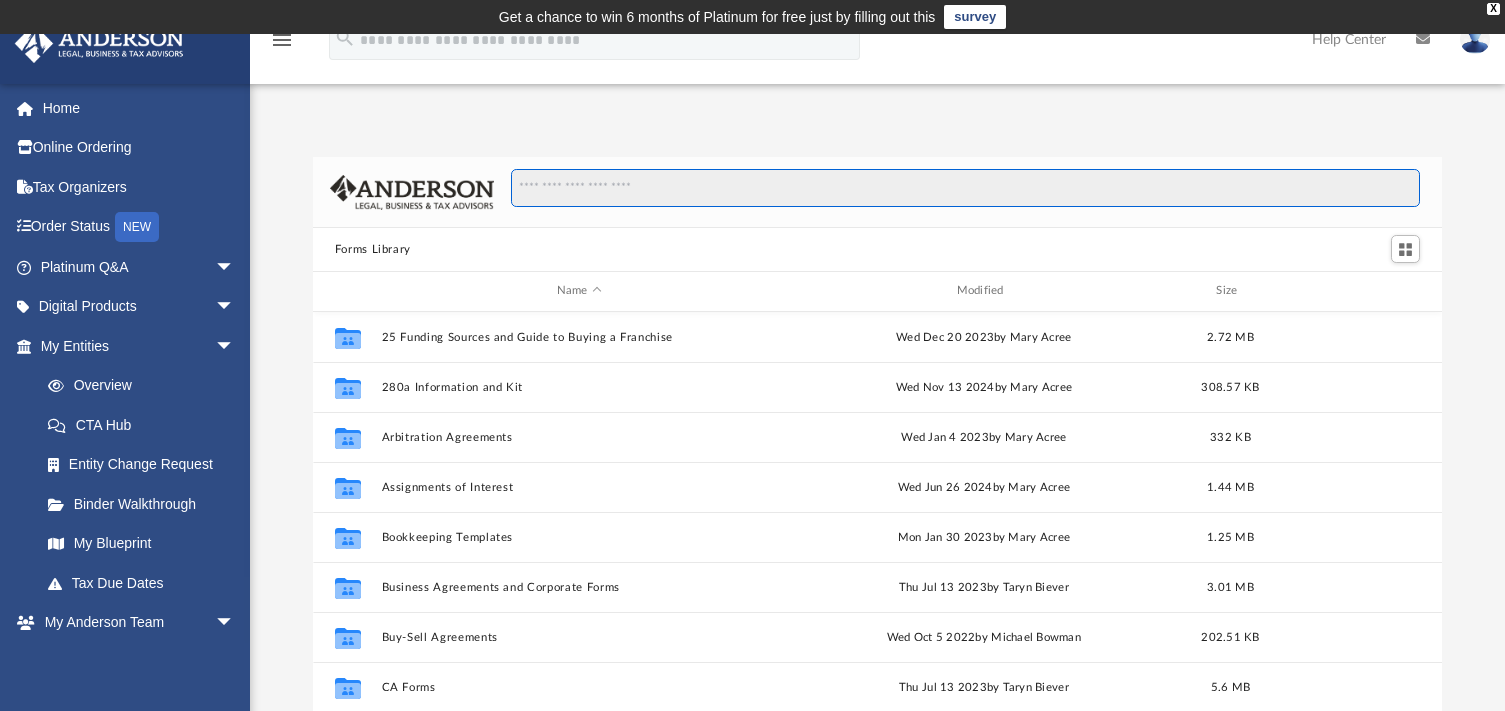 click at bounding box center (965, 188) 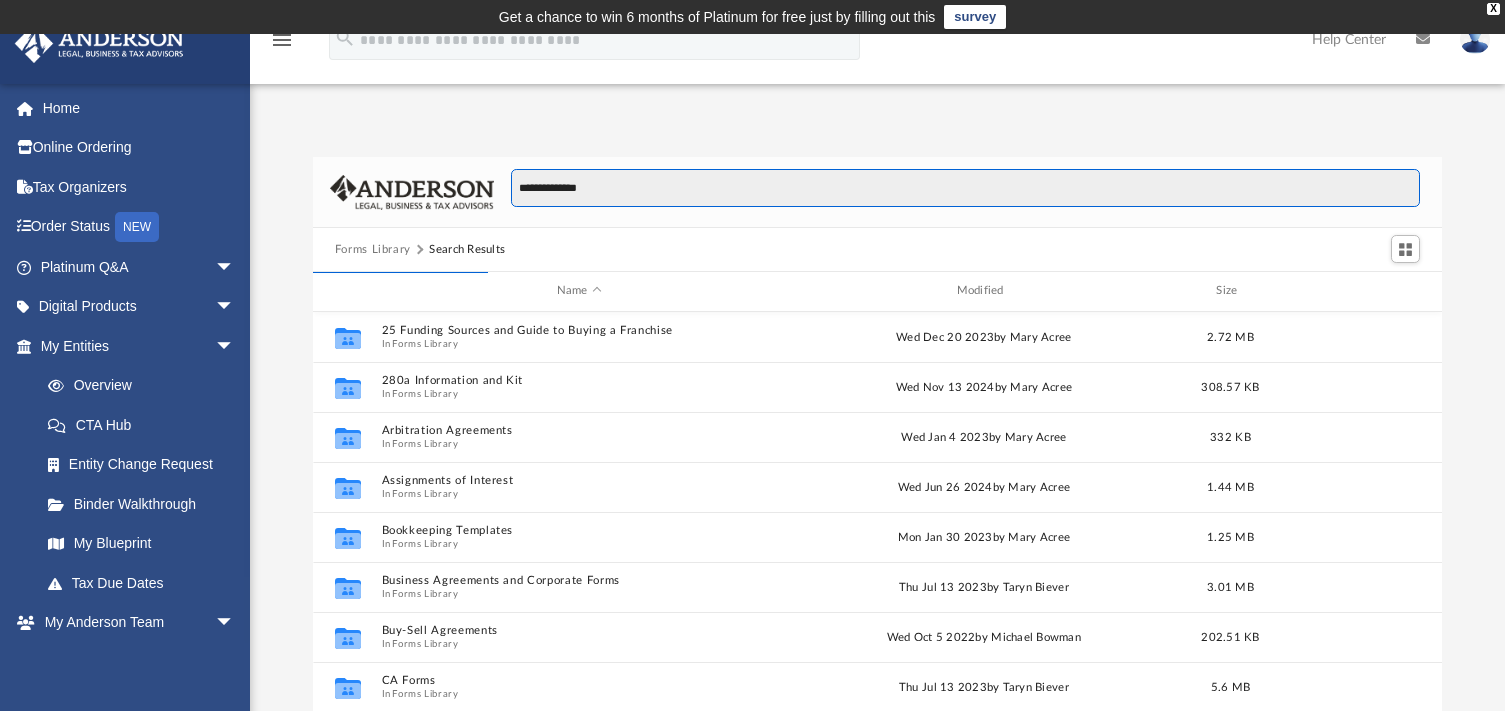 scroll, scrollTop: 378, scrollLeft: 1114, axis: both 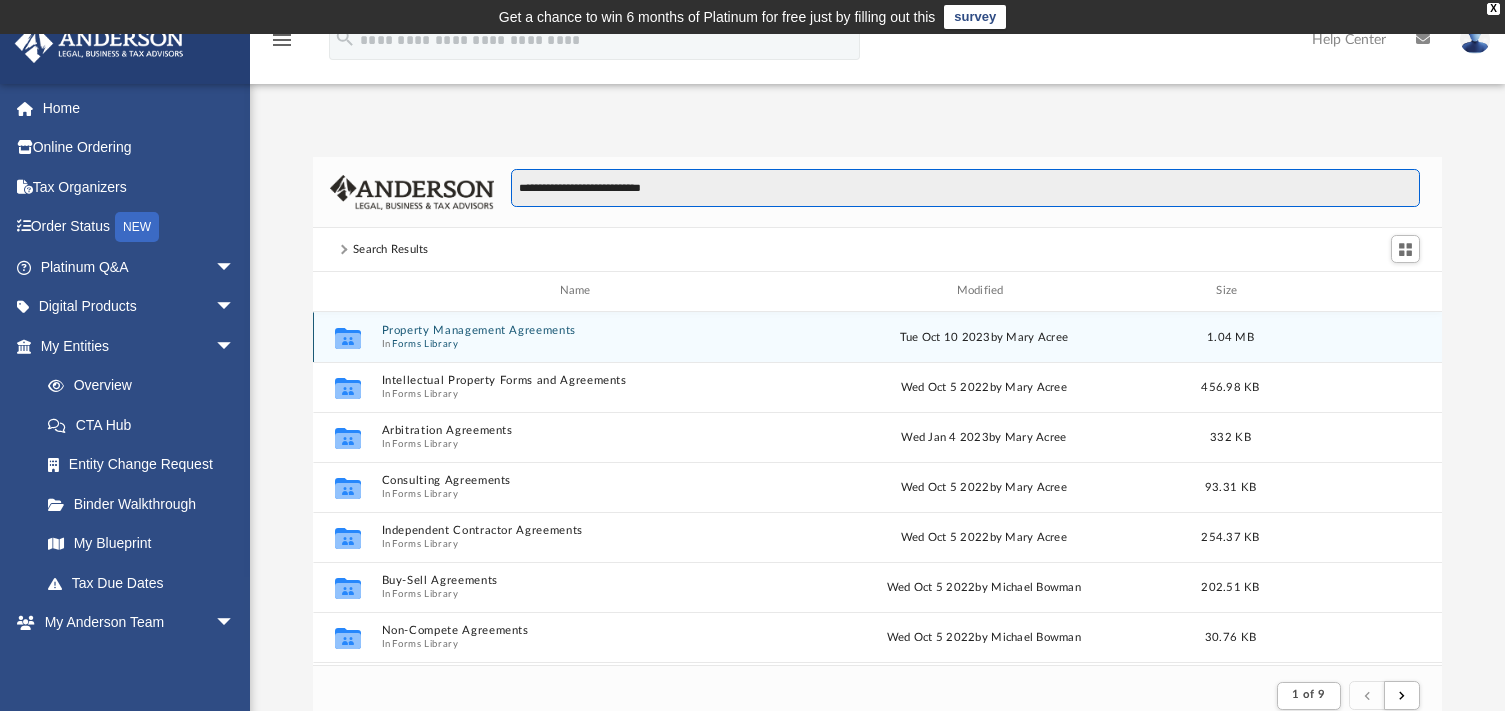 type on "**********" 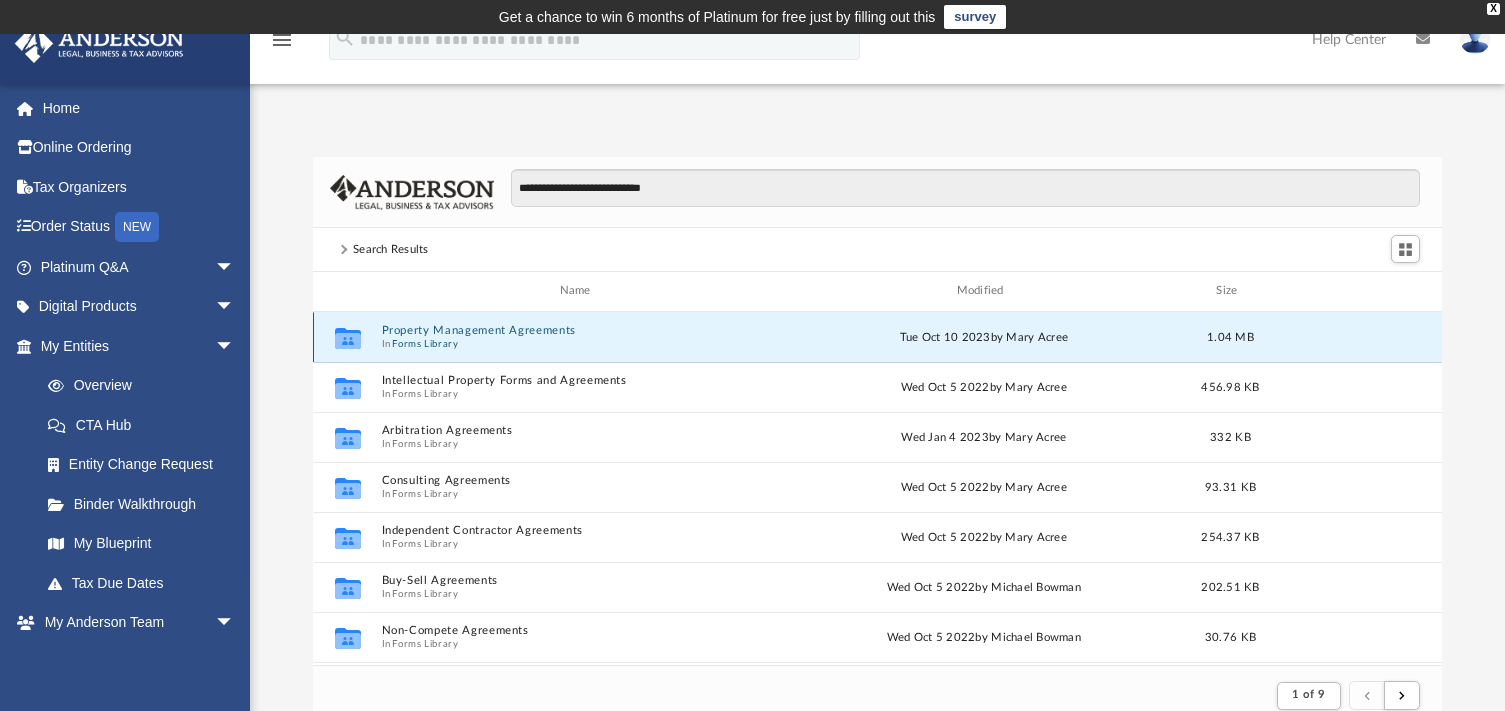 click on "Property Management Agreements" at bounding box center (579, 330) 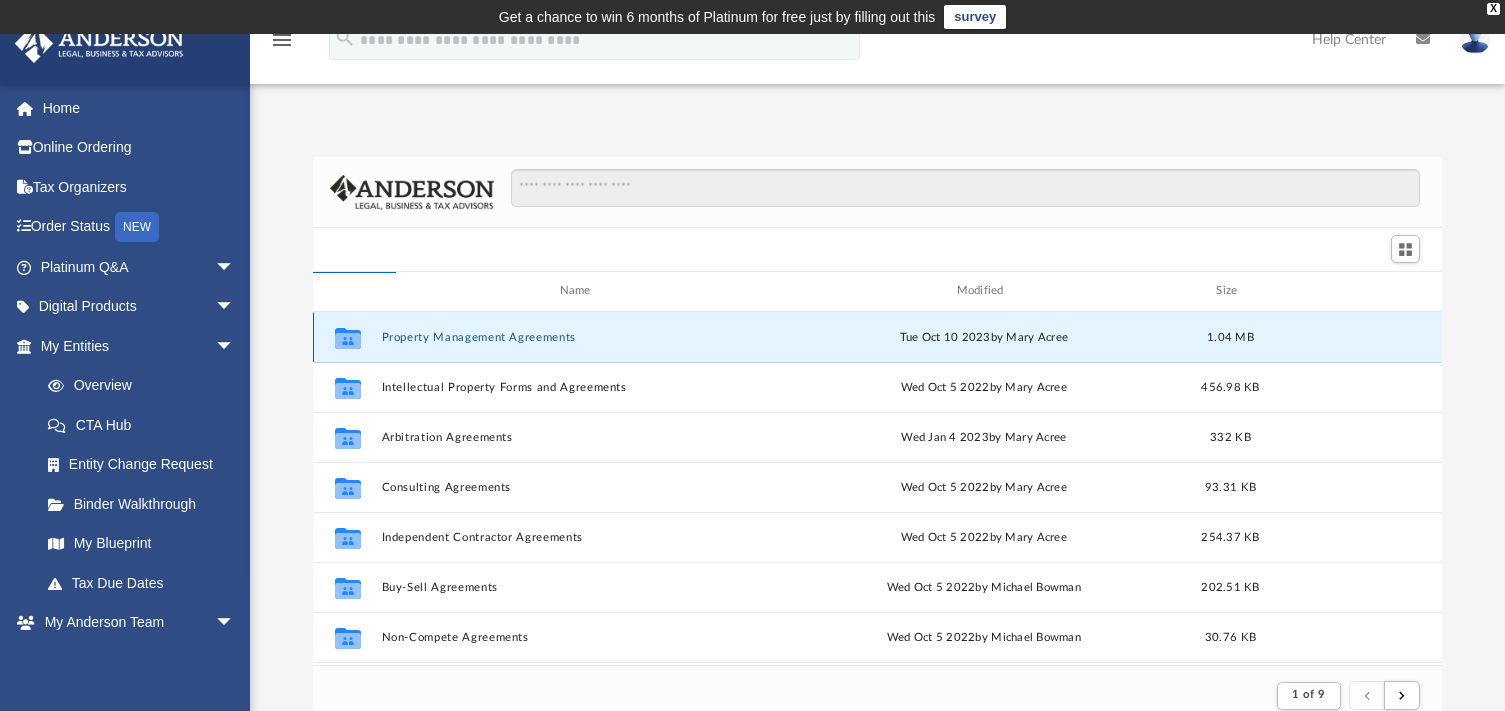 scroll, scrollTop: 16, scrollLeft: 16, axis: both 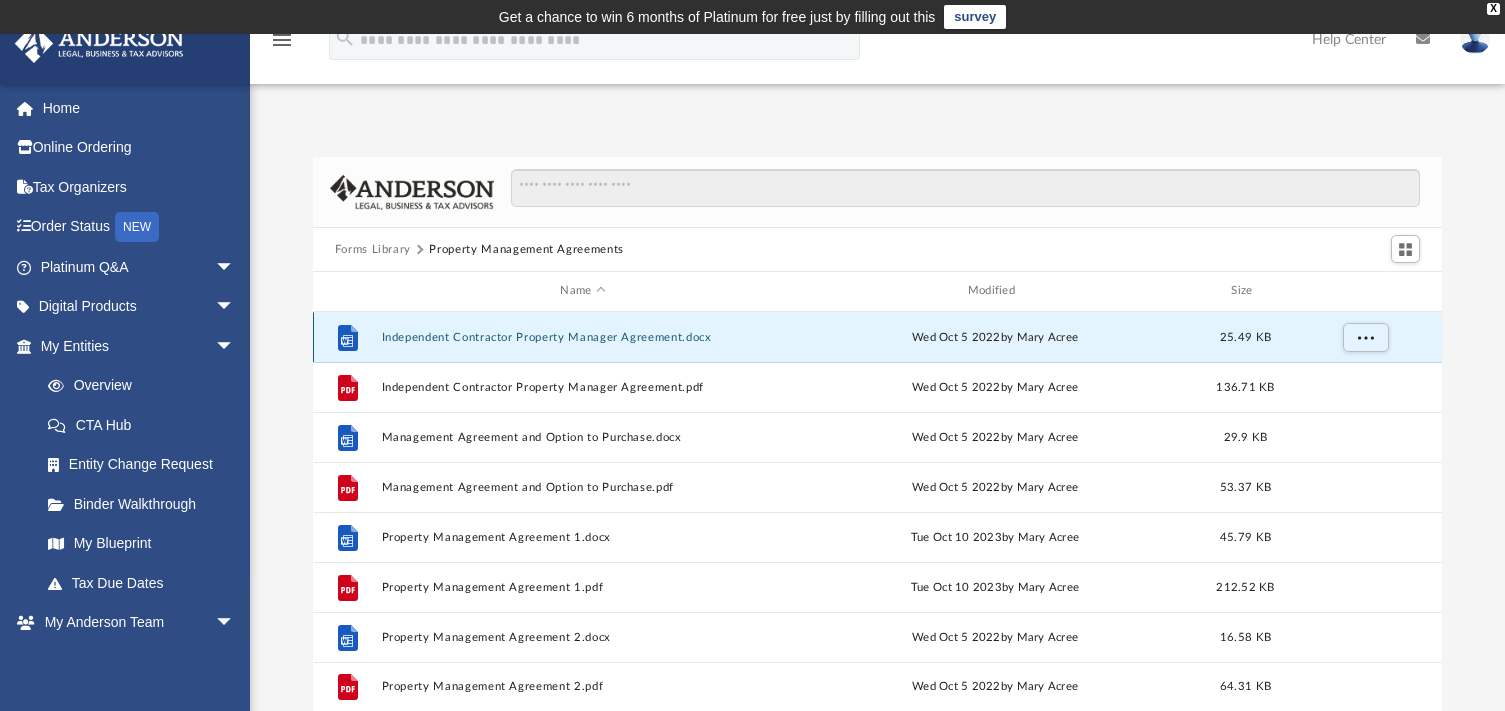 click on "Independent Contractor Property Manager Agreement.docx" at bounding box center (582, 337) 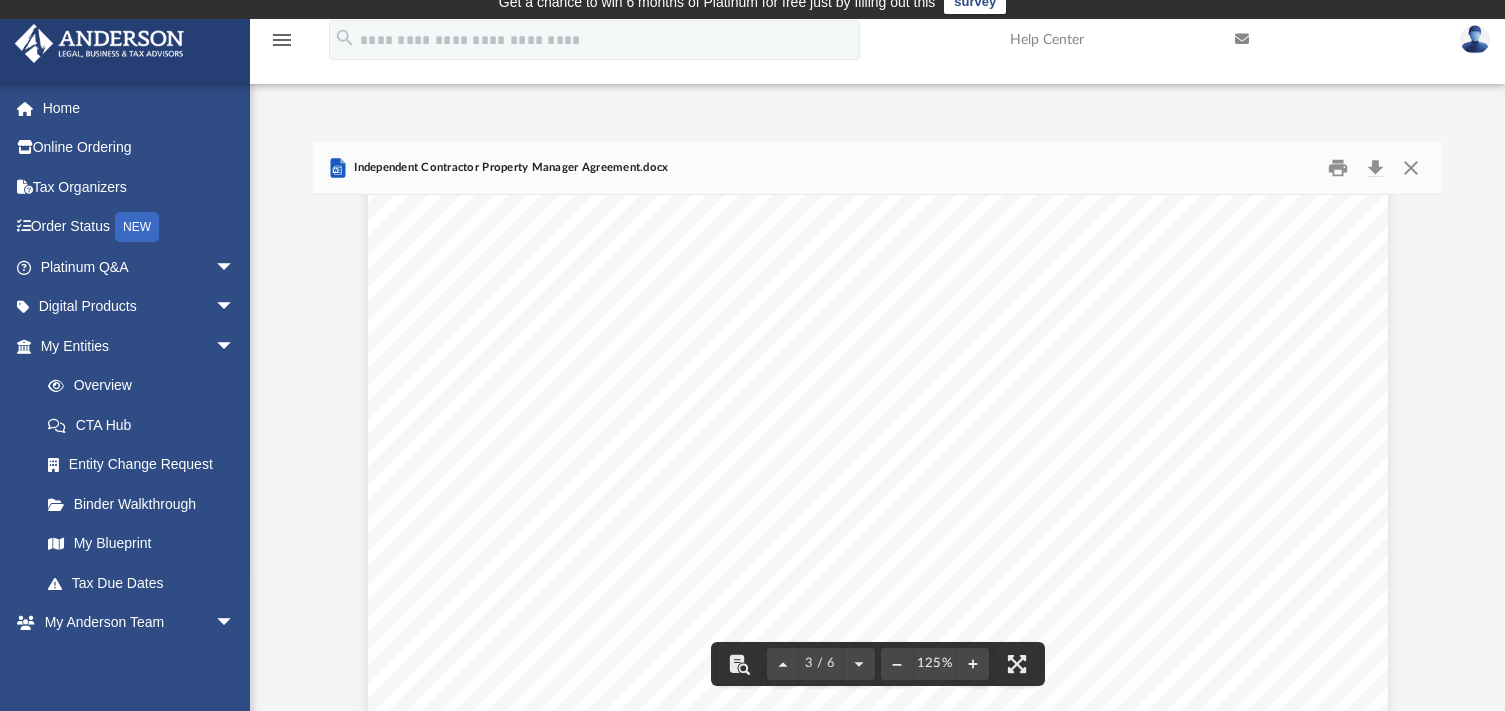 scroll, scrollTop: 3300, scrollLeft: 0, axis: vertical 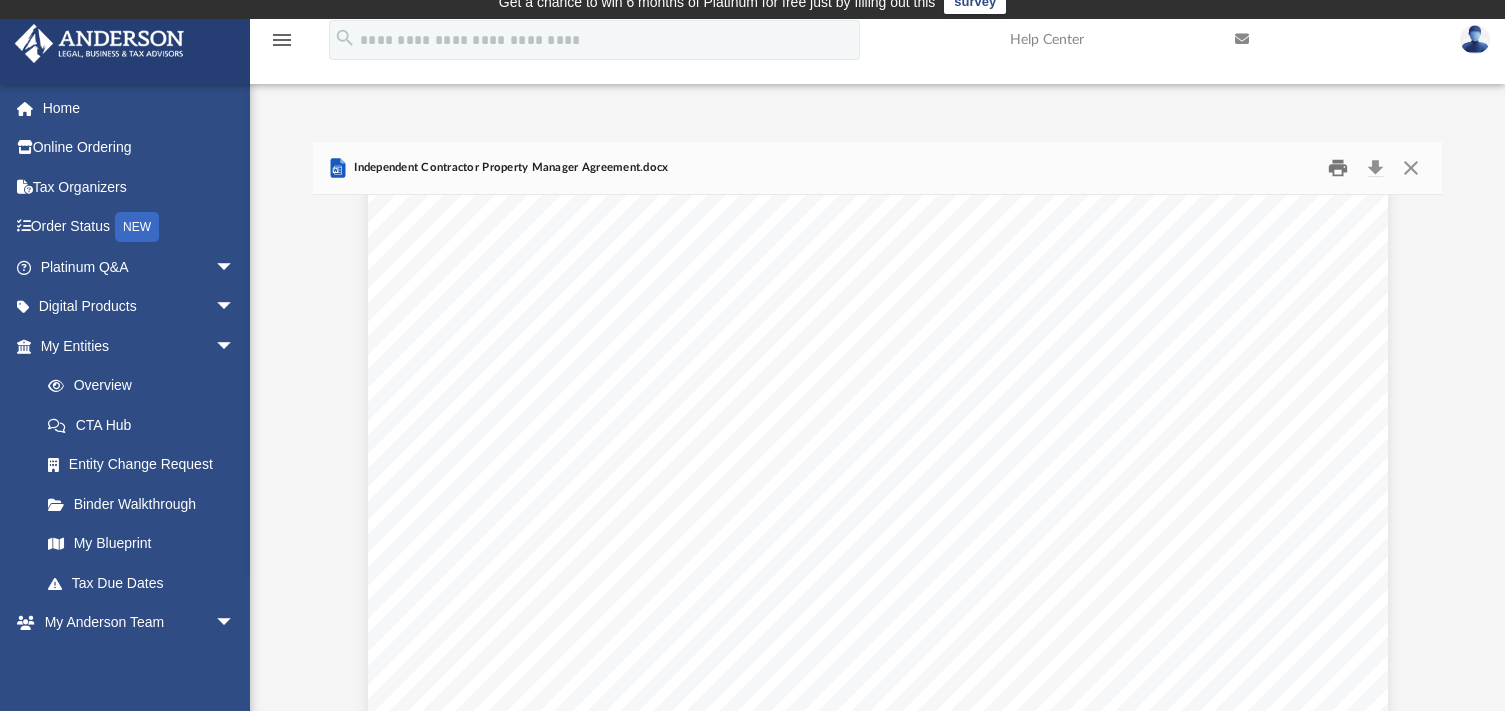 click at bounding box center [1338, 168] 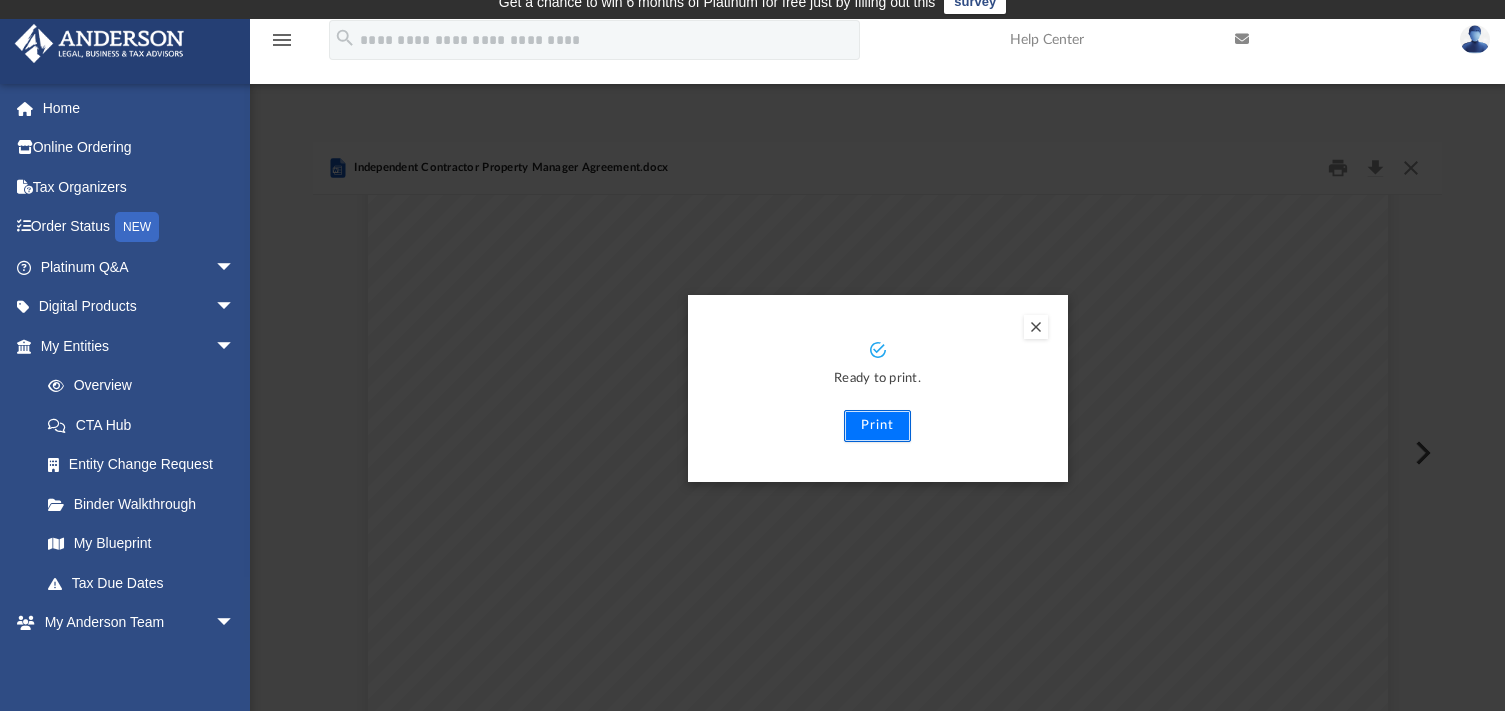 click on "Print" at bounding box center (877, 426) 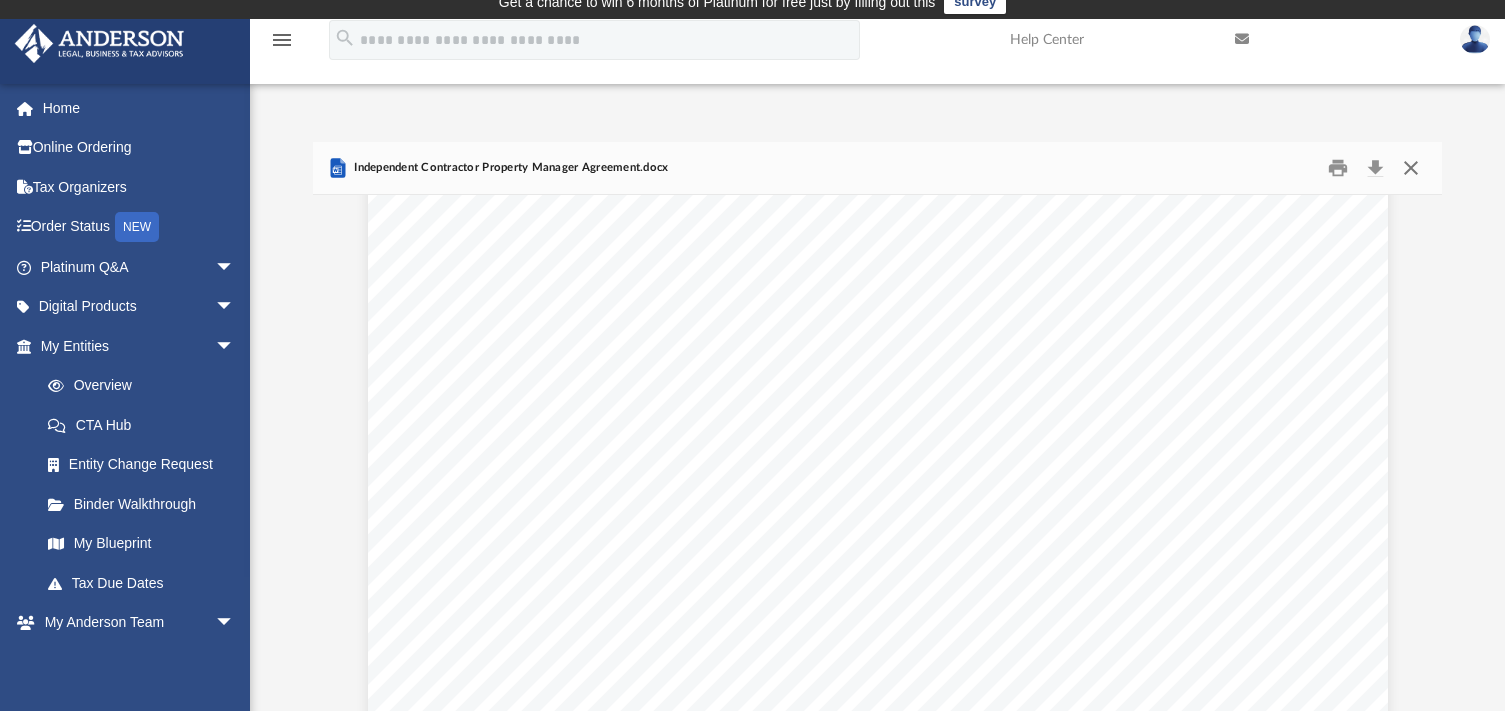 click at bounding box center (1411, 168) 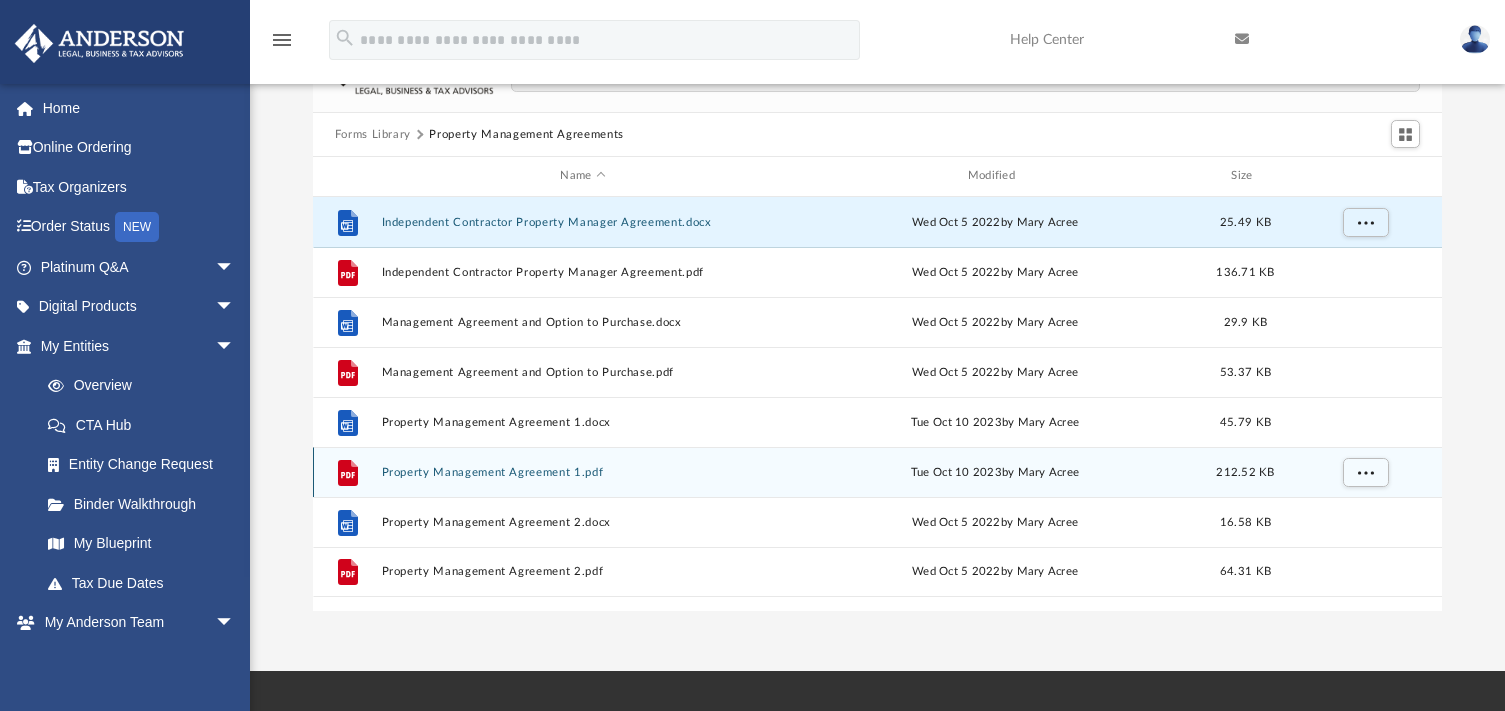 scroll, scrollTop: 215, scrollLeft: 0, axis: vertical 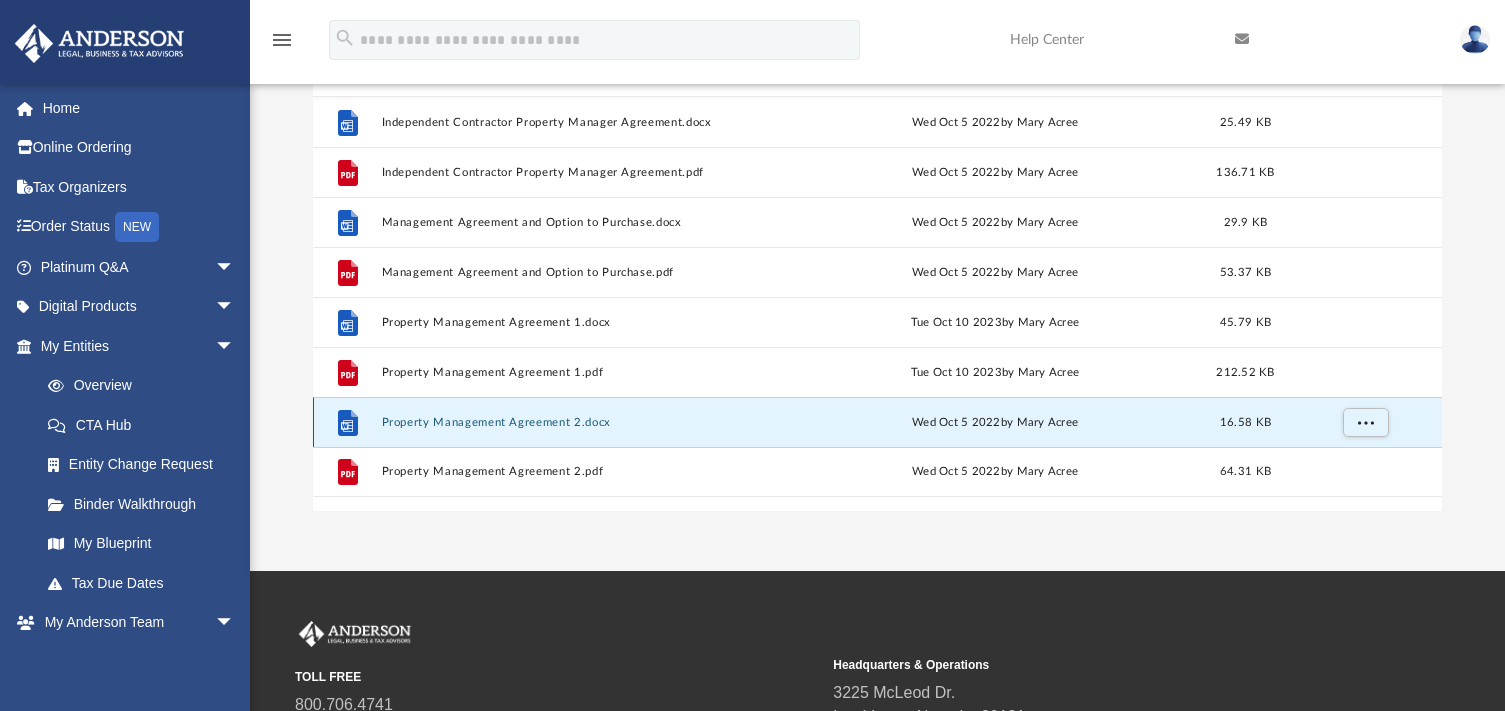 click on "Property Management Agreement 2.docx" at bounding box center [582, 422] 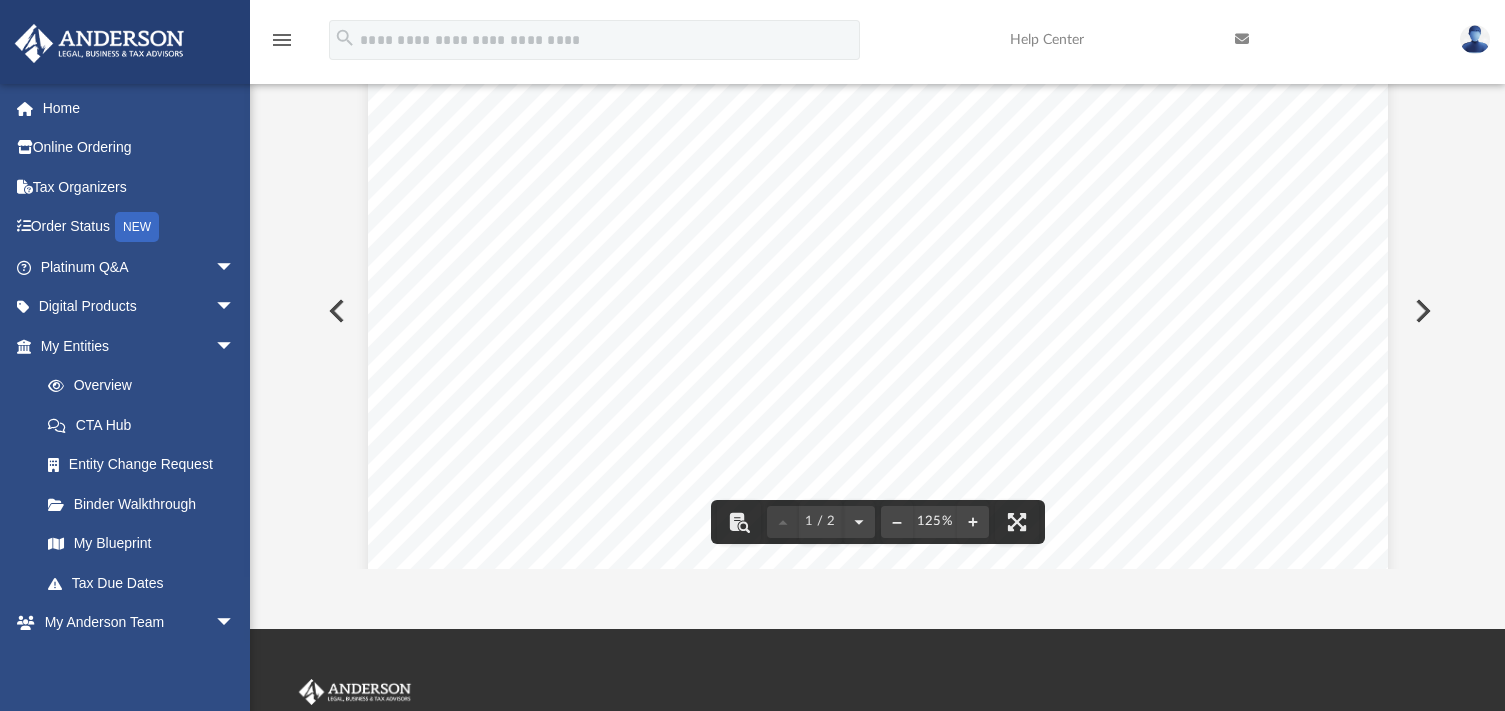 scroll, scrollTop: 0, scrollLeft: 0, axis: both 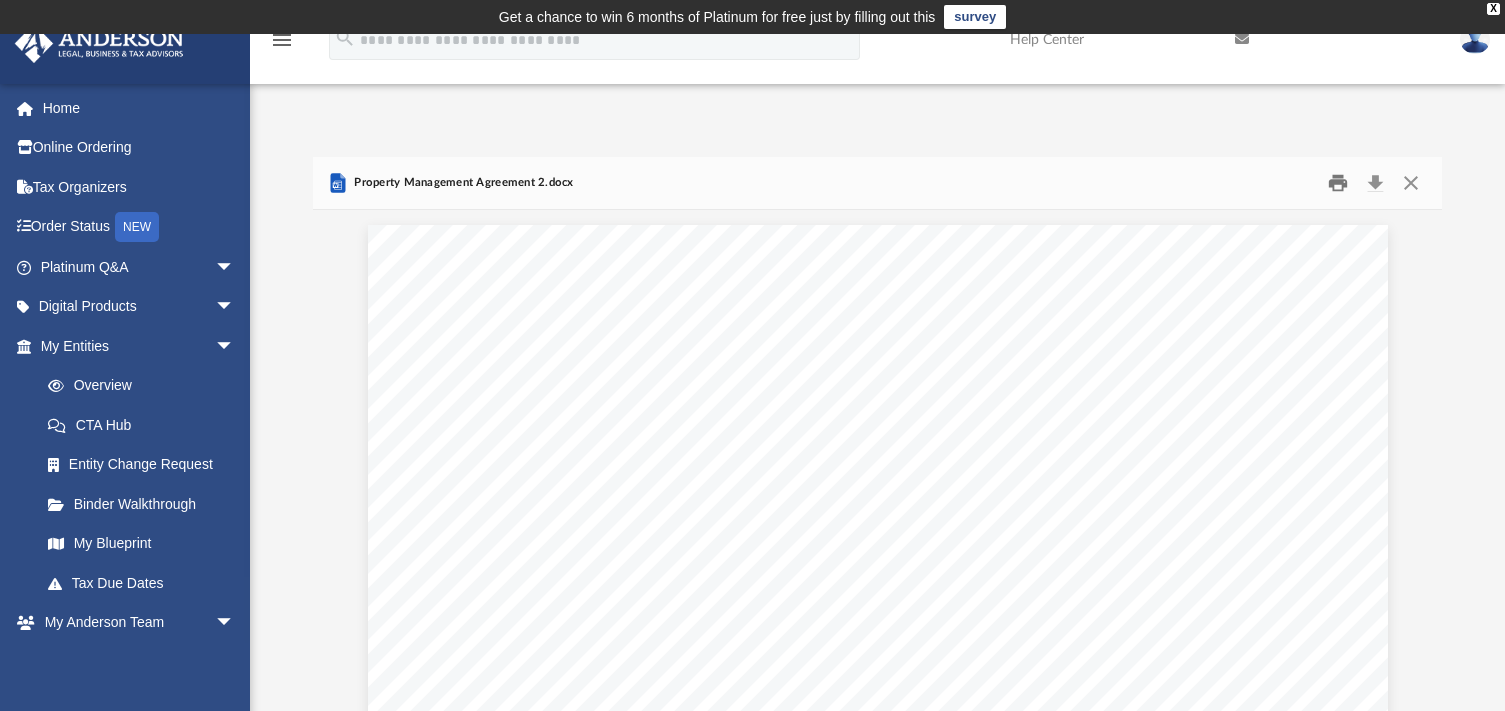 click at bounding box center (1338, 183) 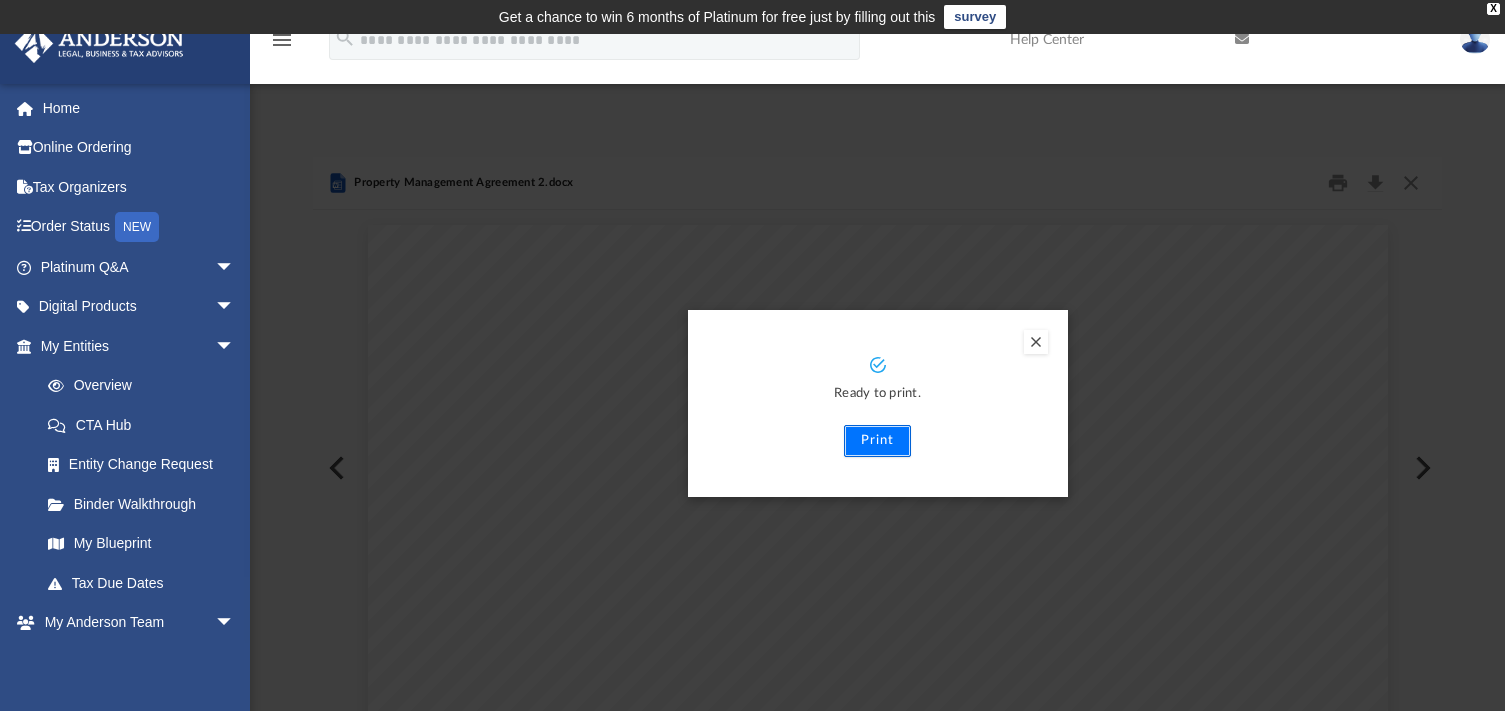 click on "Print" at bounding box center (877, 441) 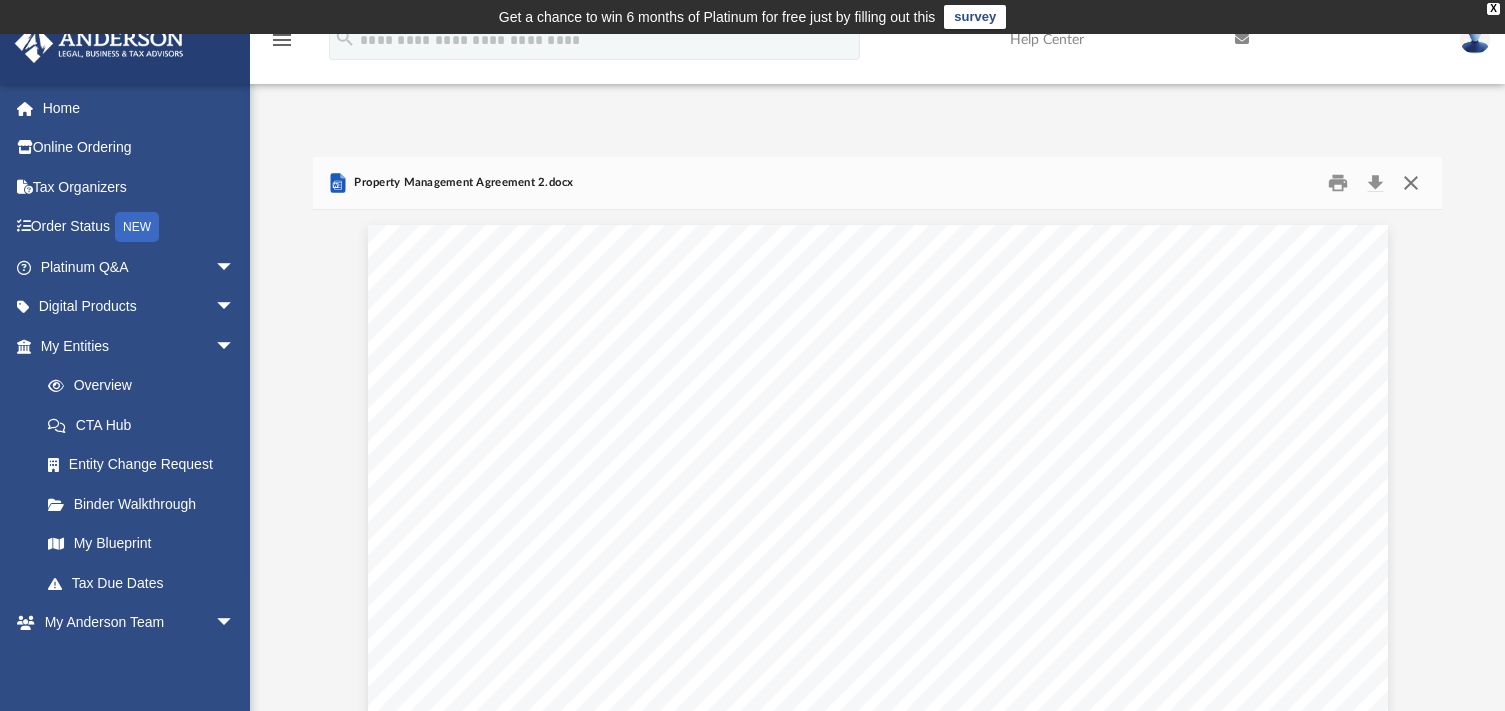 click at bounding box center (1411, 183) 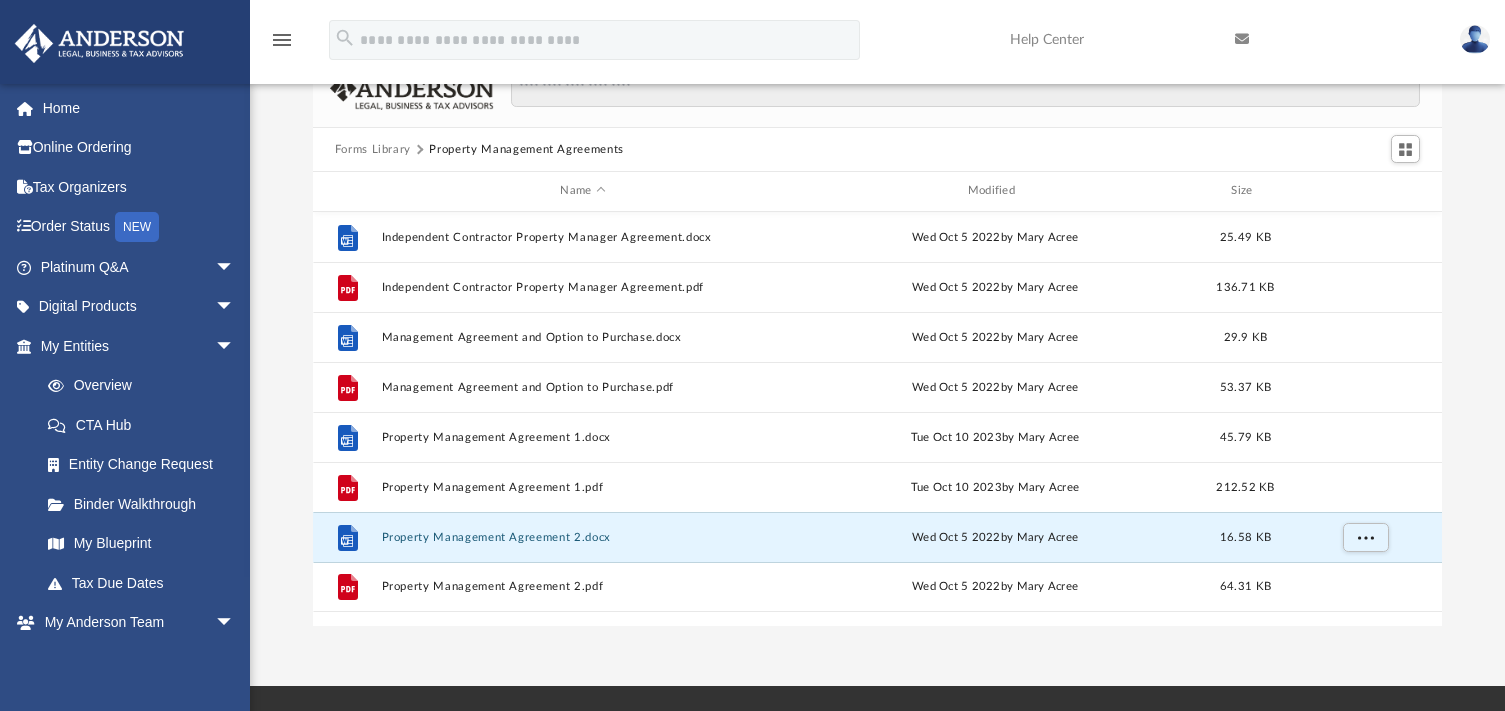 scroll, scrollTop: 0, scrollLeft: 0, axis: both 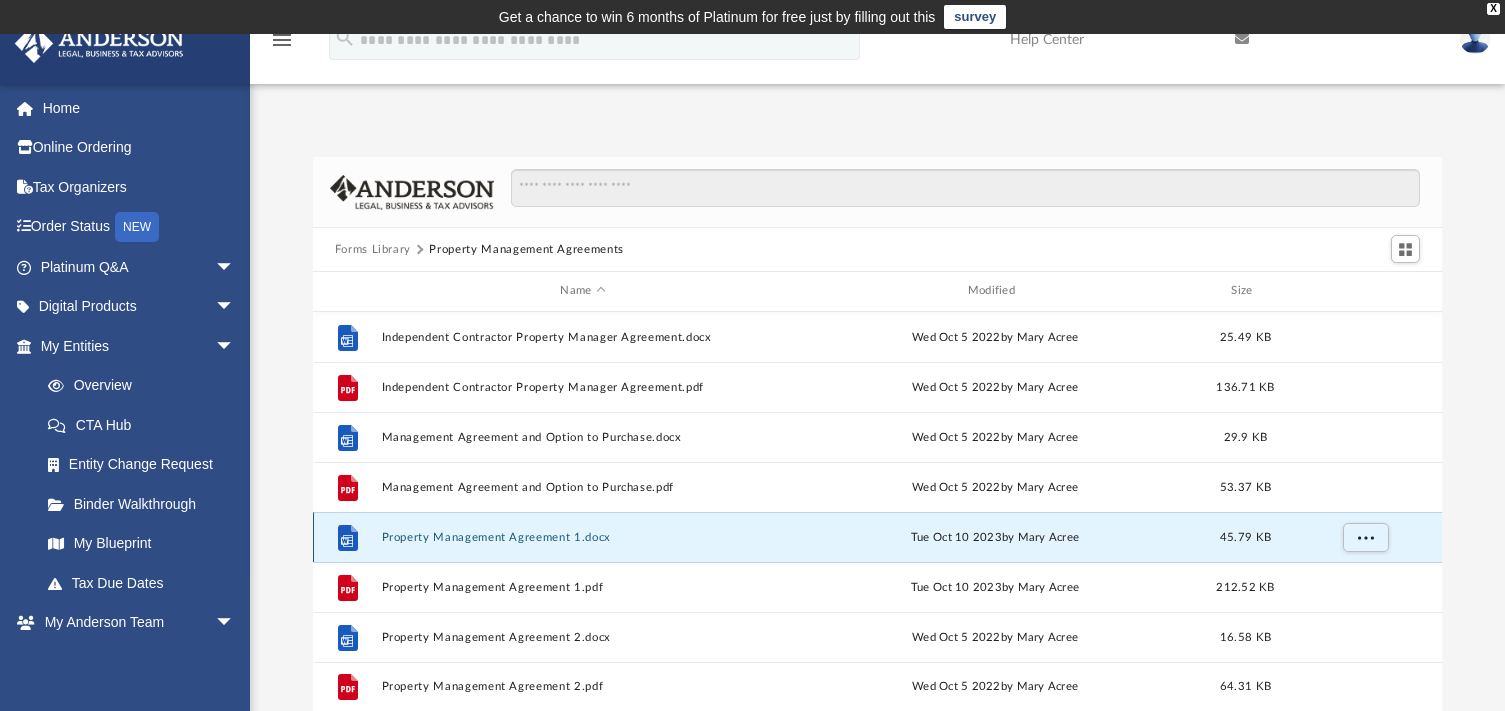 click on "Property Management Agreement 1.docx" at bounding box center [582, 537] 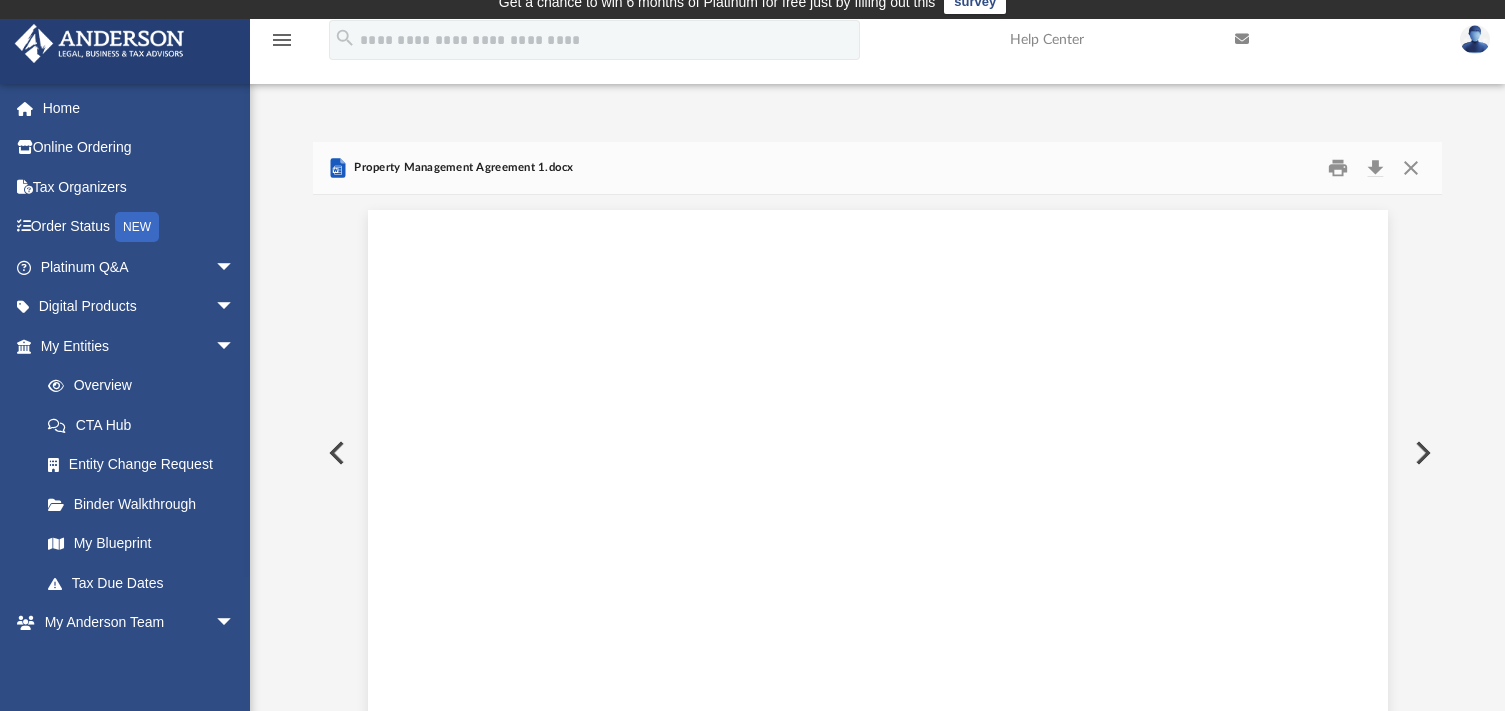 scroll, scrollTop: 1350, scrollLeft: 0, axis: vertical 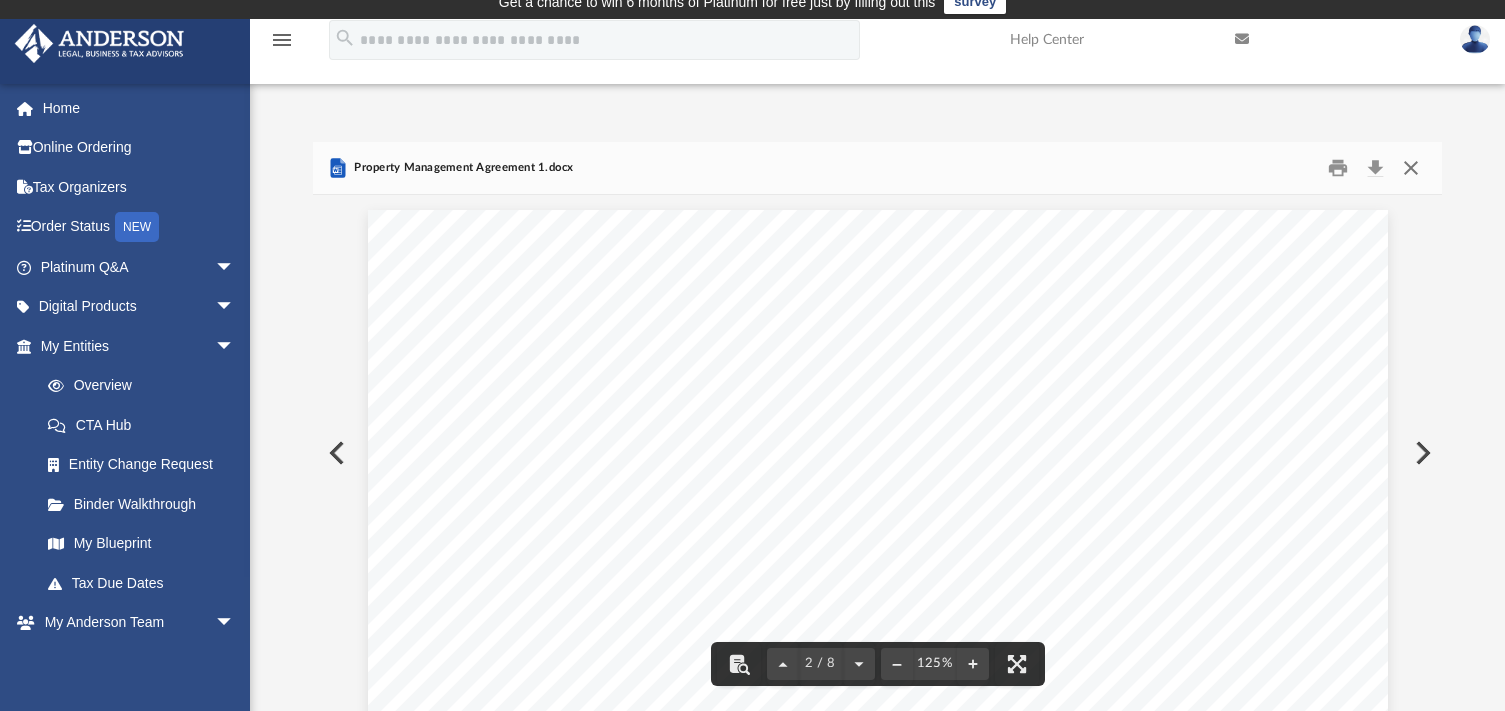 click at bounding box center (1411, 168) 